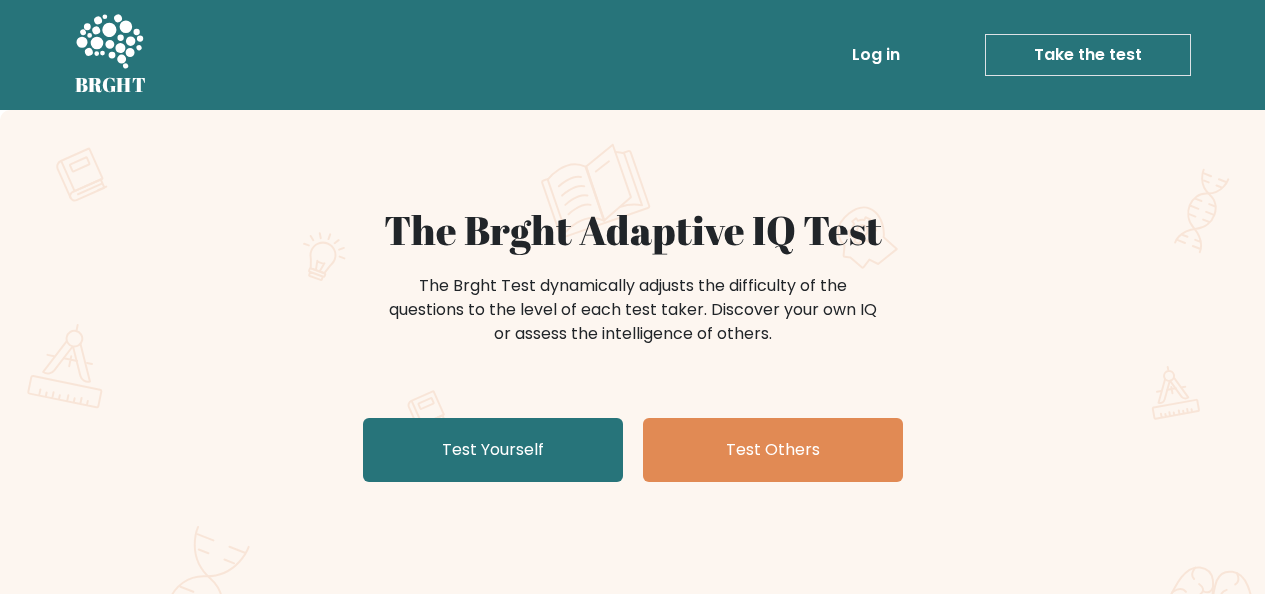 scroll, scrollTop: 0, scrollLeft: 0, axis: both 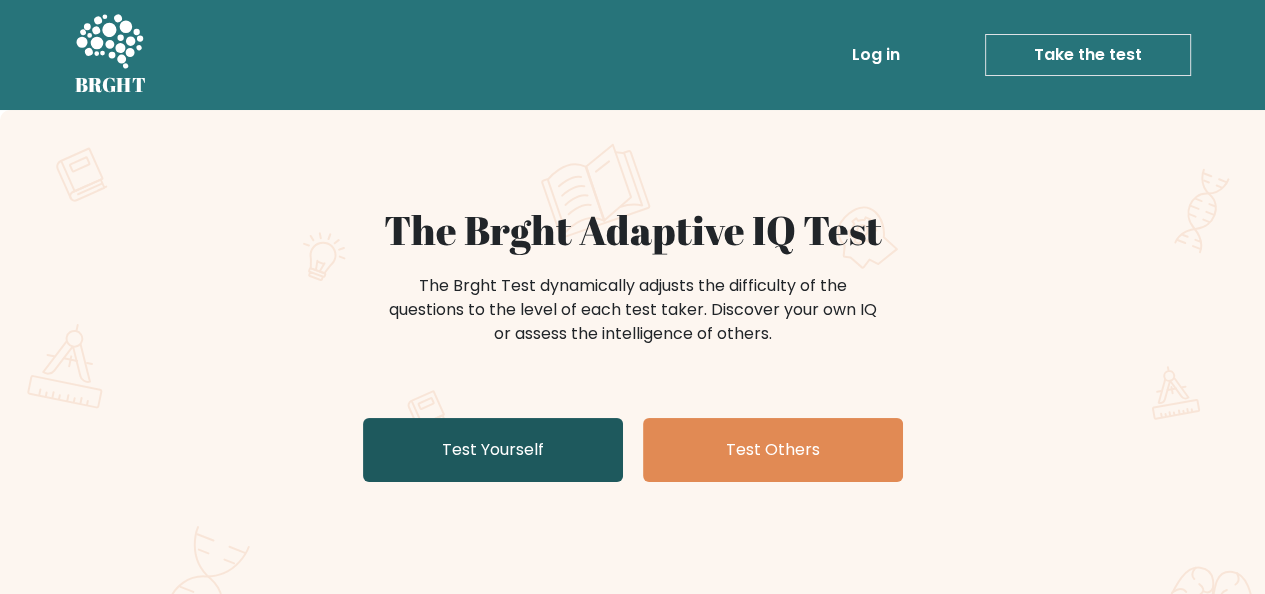 click on "Test Yourself" at bounding box center (493, 450) 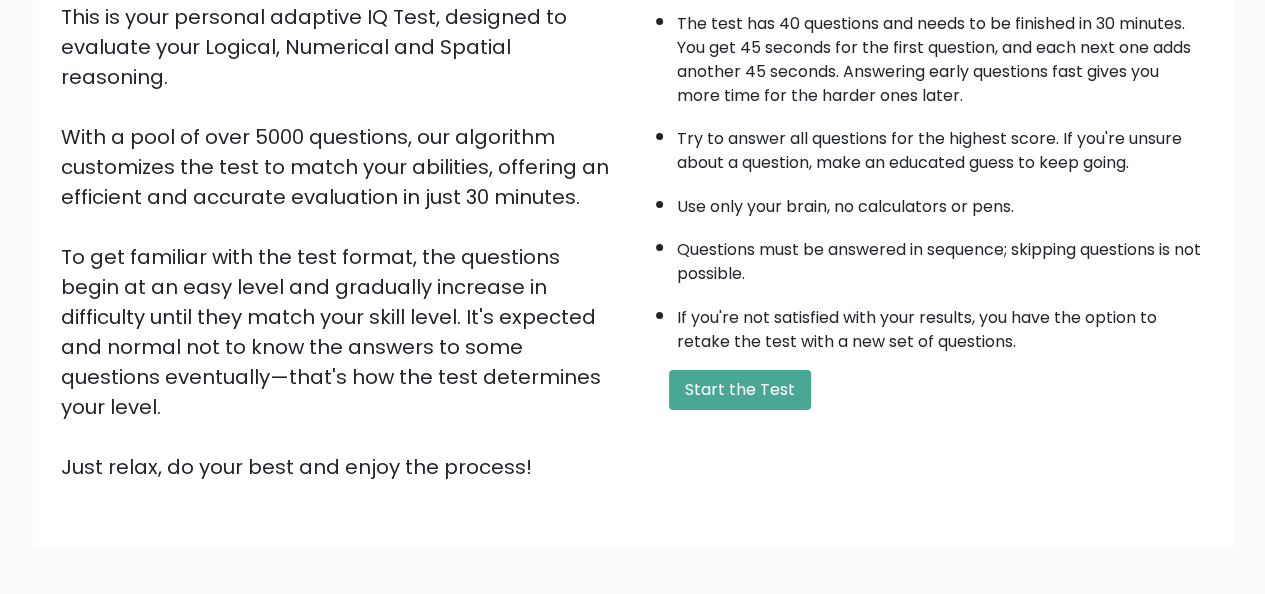 scroll, scrollTop: 322, scrollLeft: 0, axis: vertical 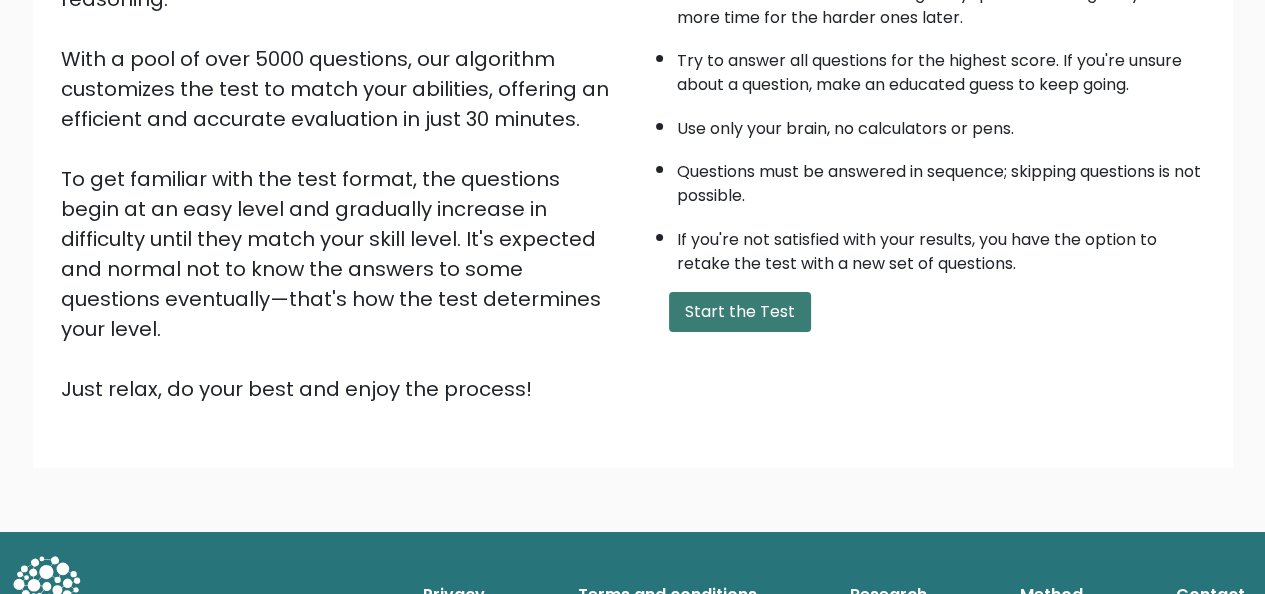 click on "Start the Test" at bounding box center [740, 312] 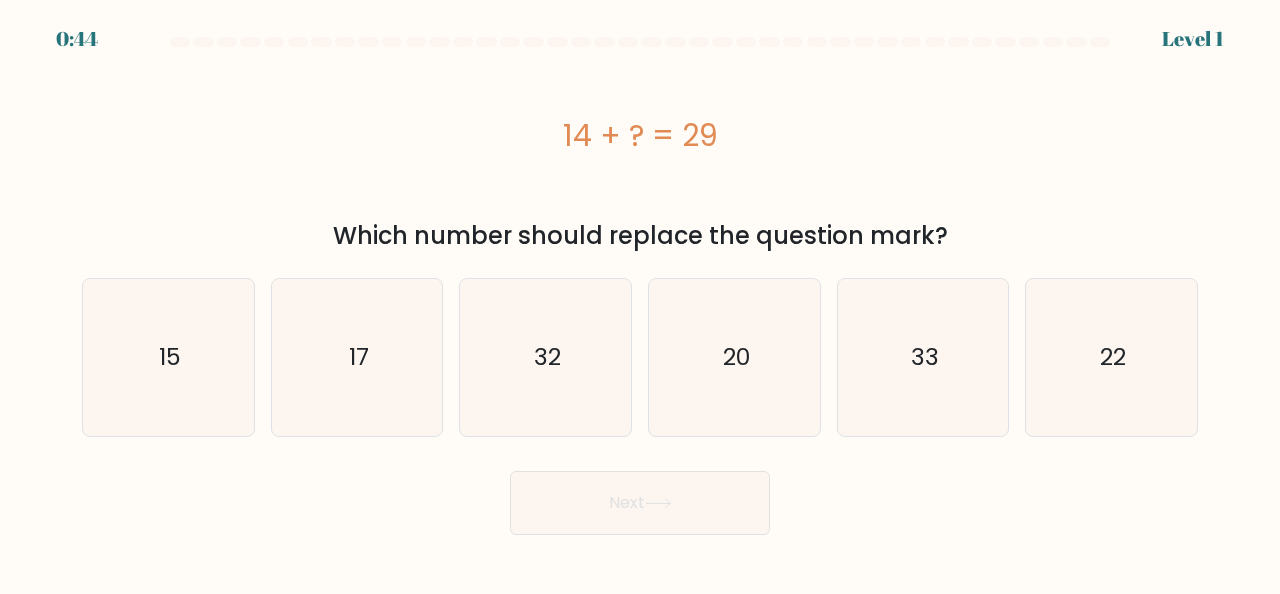scroll, scrollTop: 0, scrollLeft: 0, axis: both 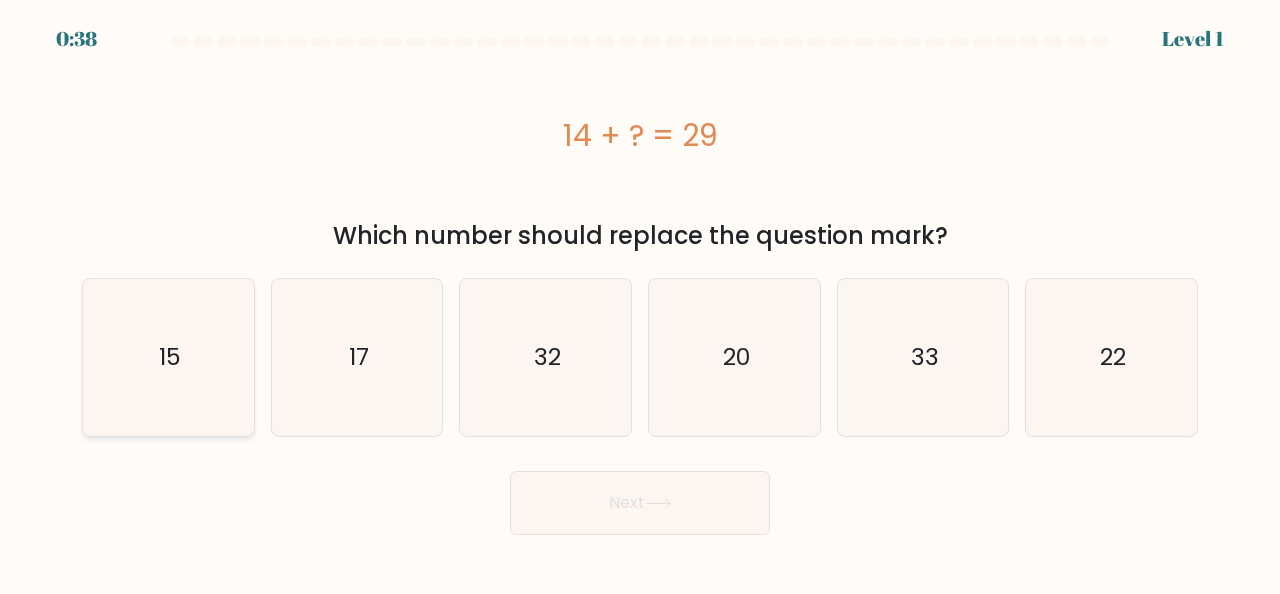 click on "15" 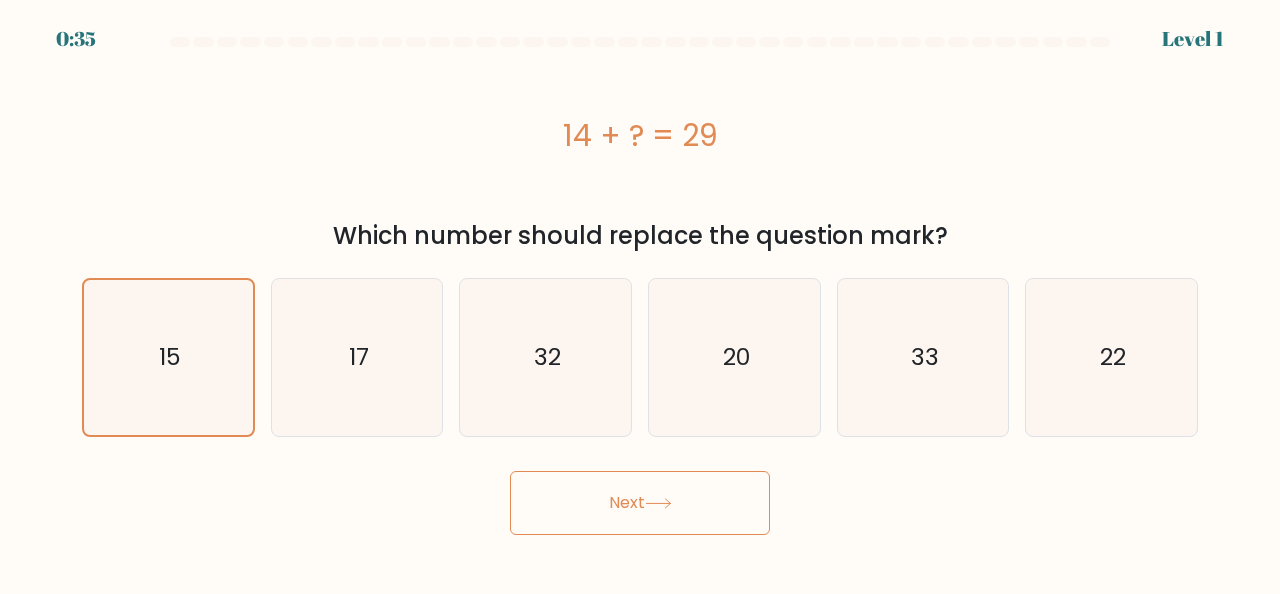 click on "Next" at bounding box center [640, 503] 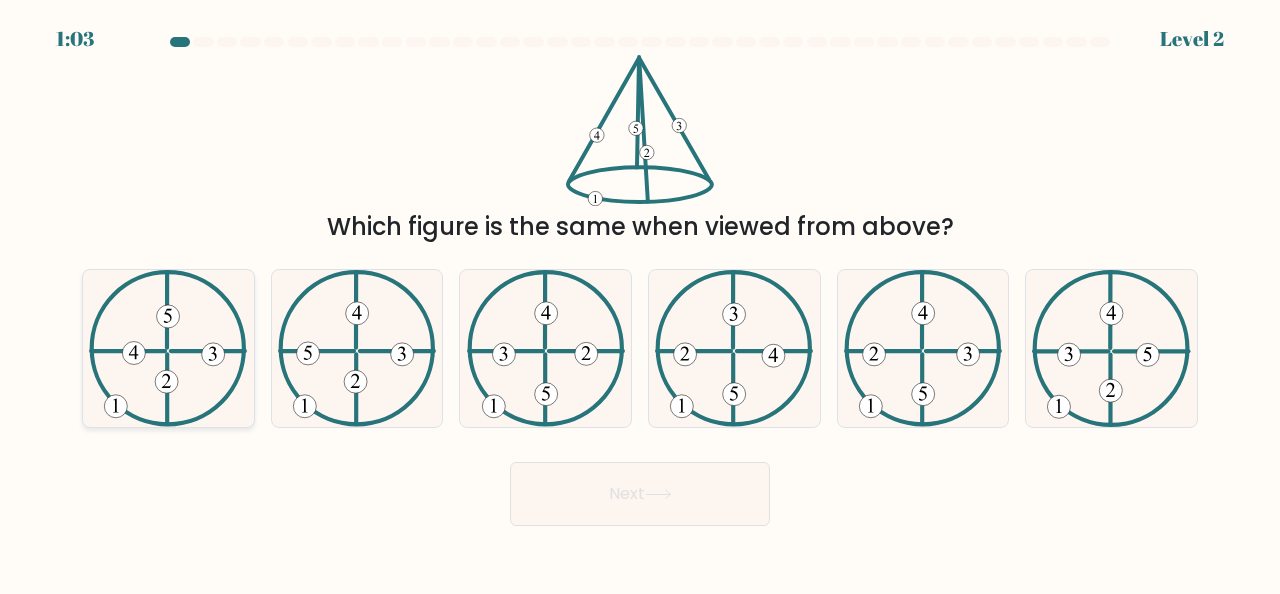 click 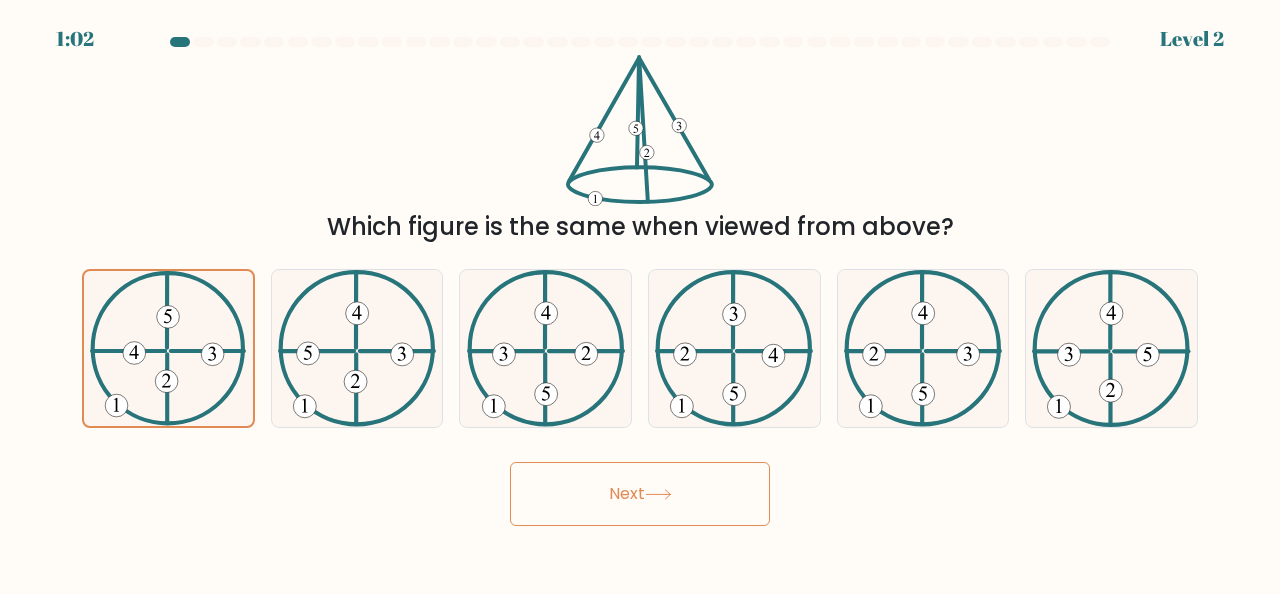 click on "Next" at bounding box center (640, 494) 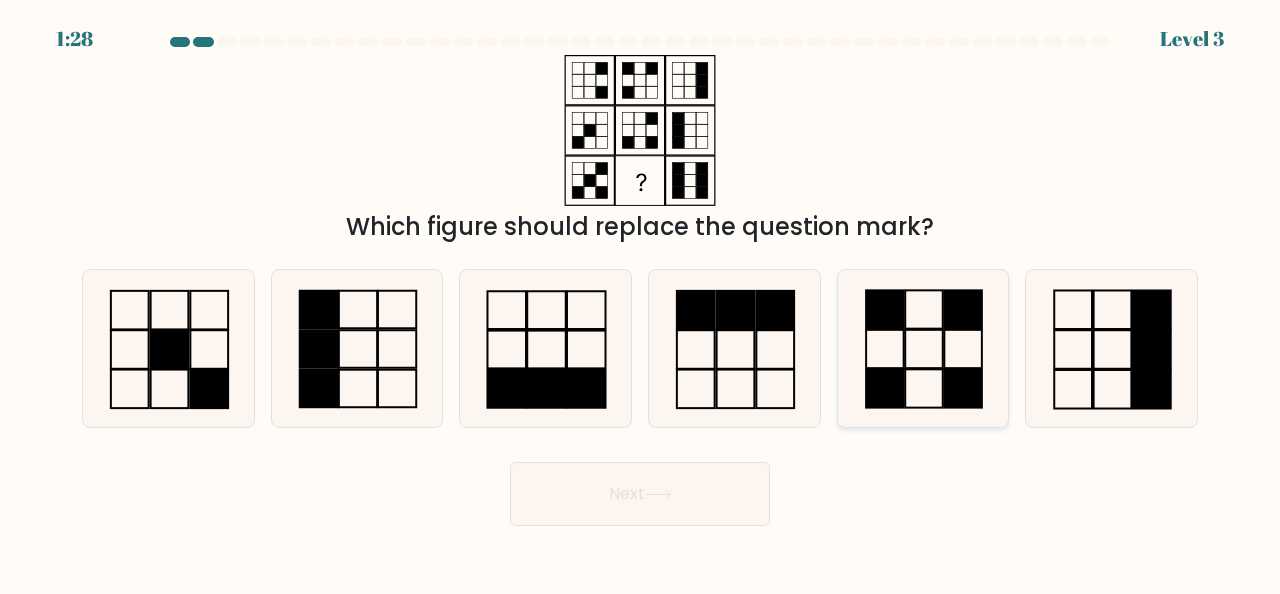 click 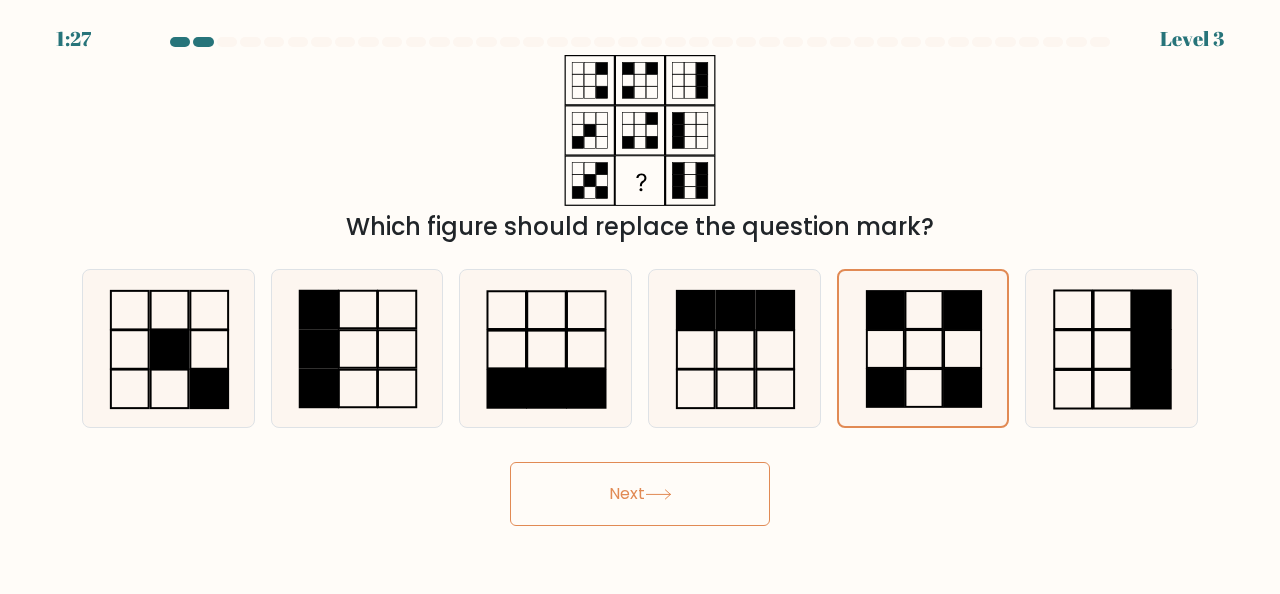 click on "Next" at bounding box center (640, 494) 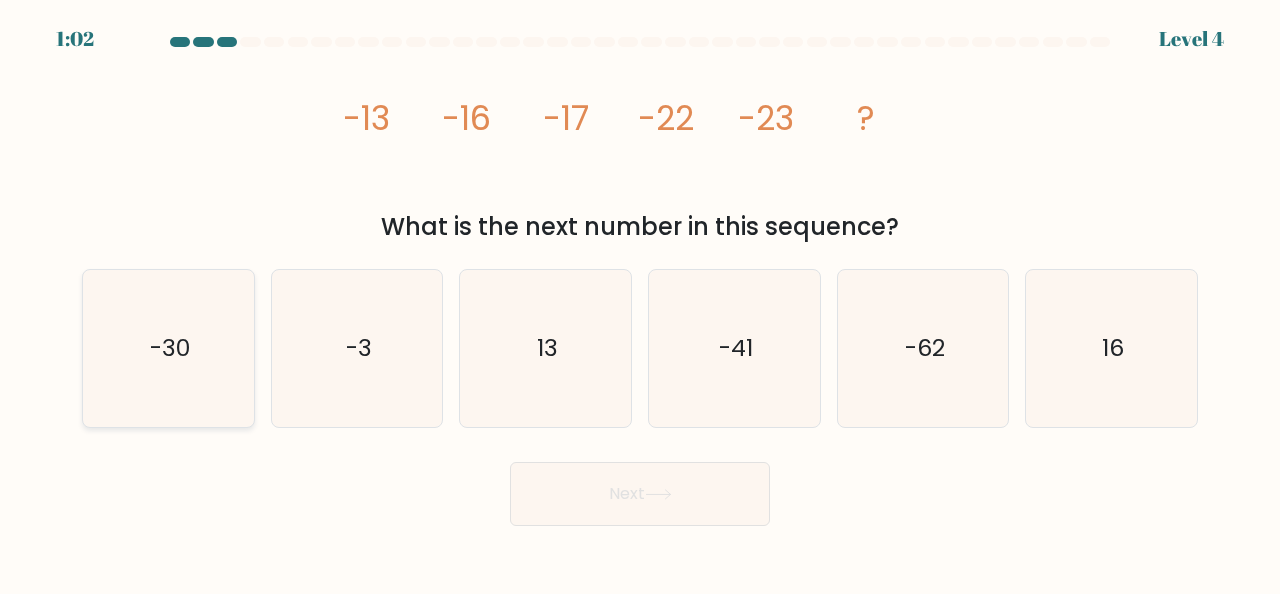 click on "-30" 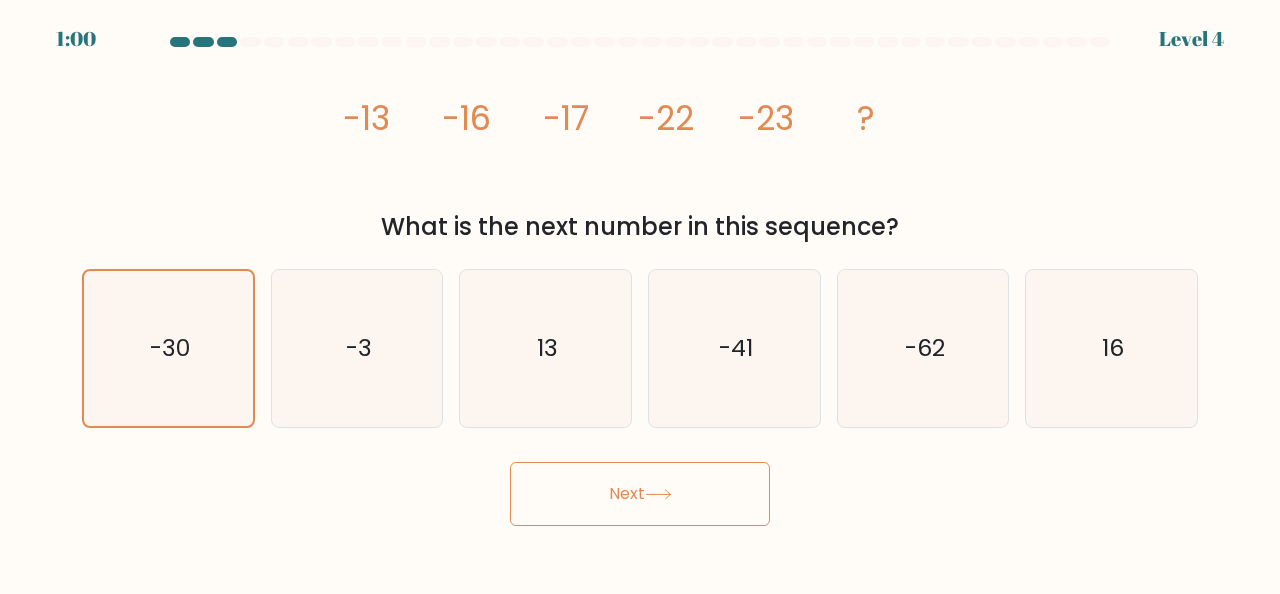 click on "Next" at bounding box center [640, 494] 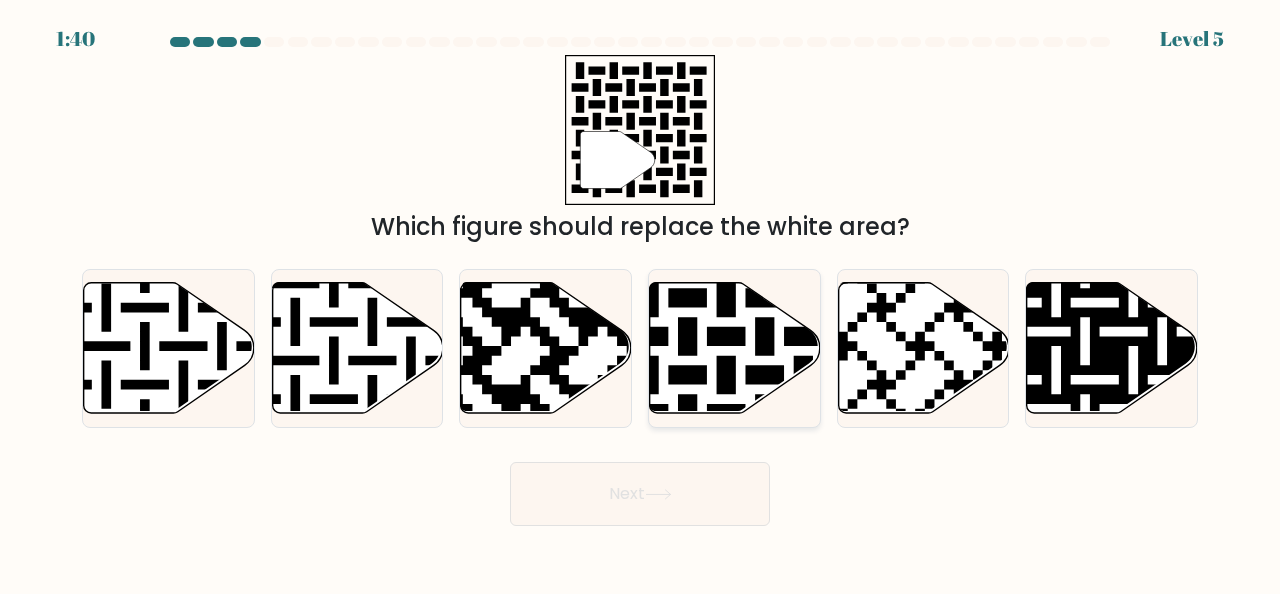 click 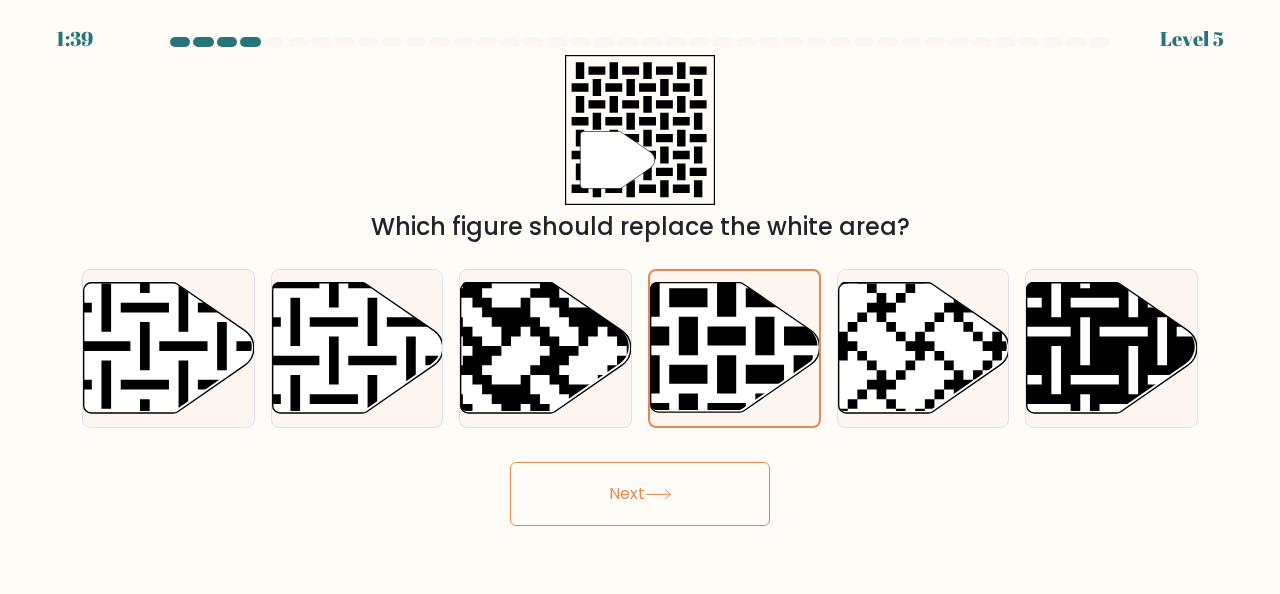 click 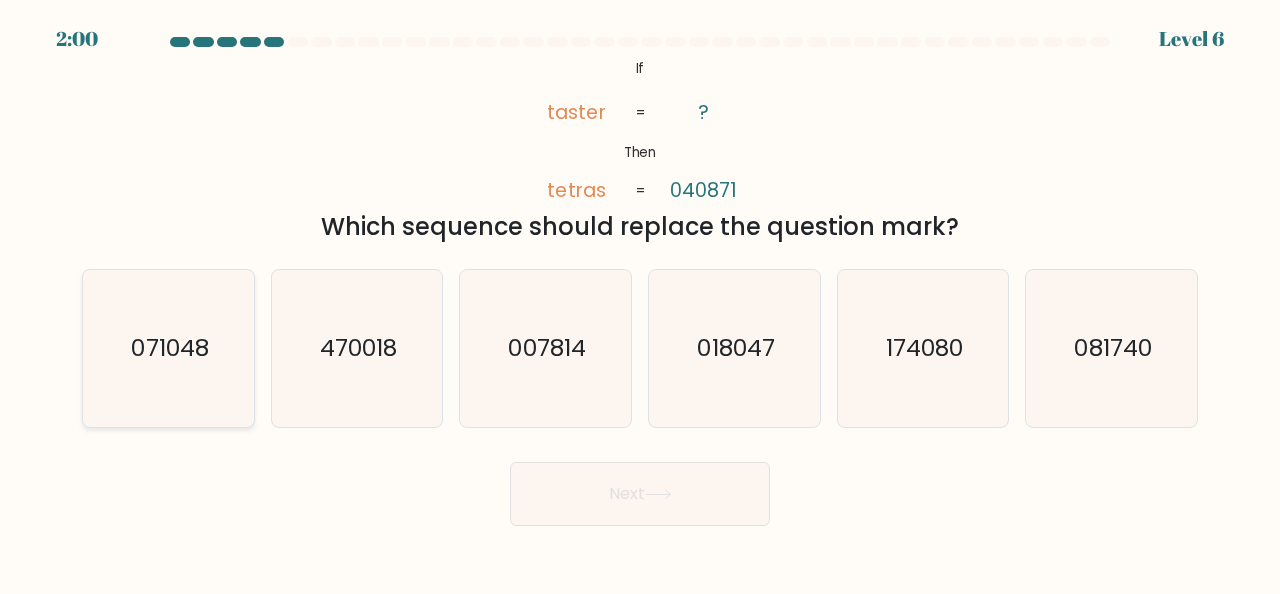 click on "071048" 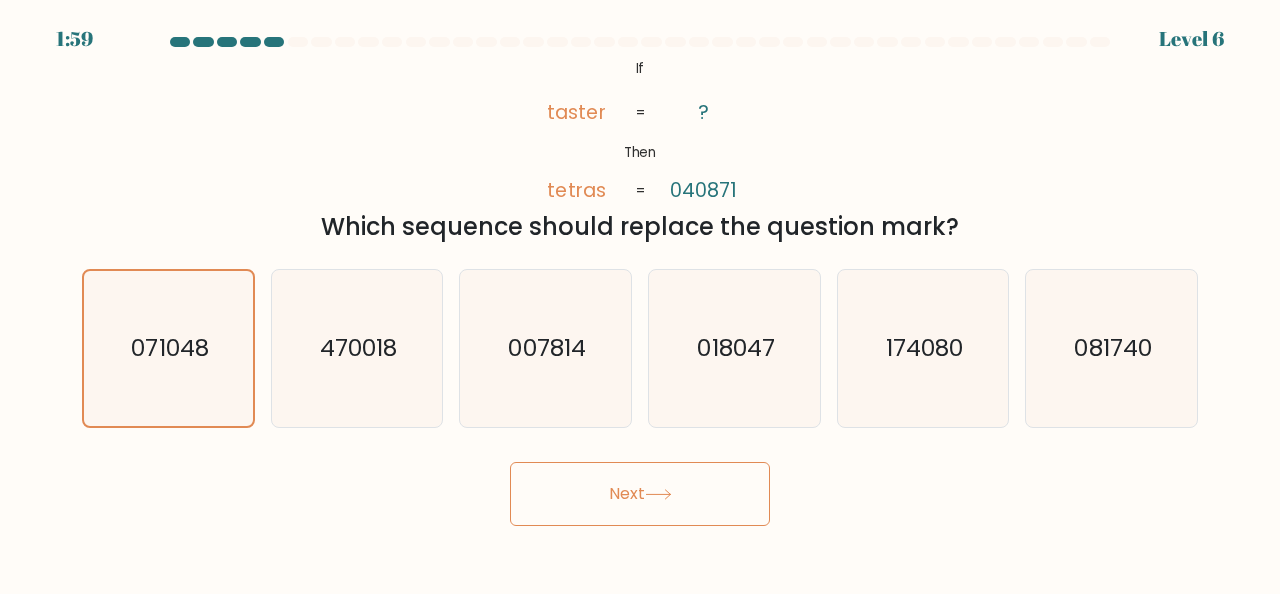 click on "Next" at bounding box center [640, 494] 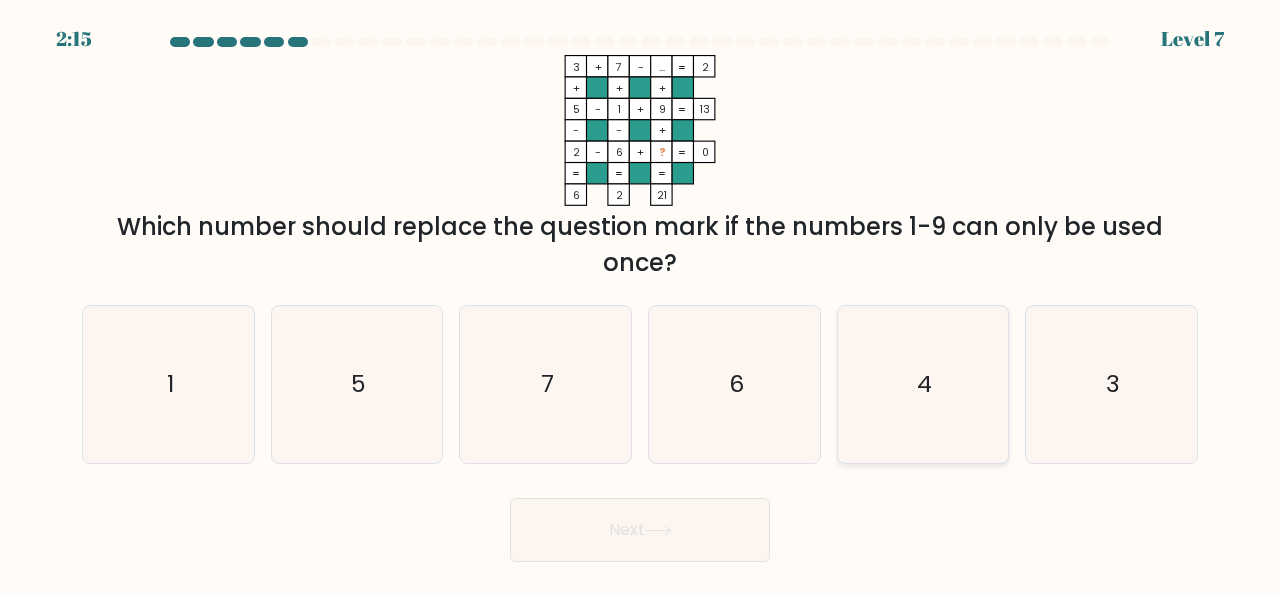 click on "4" 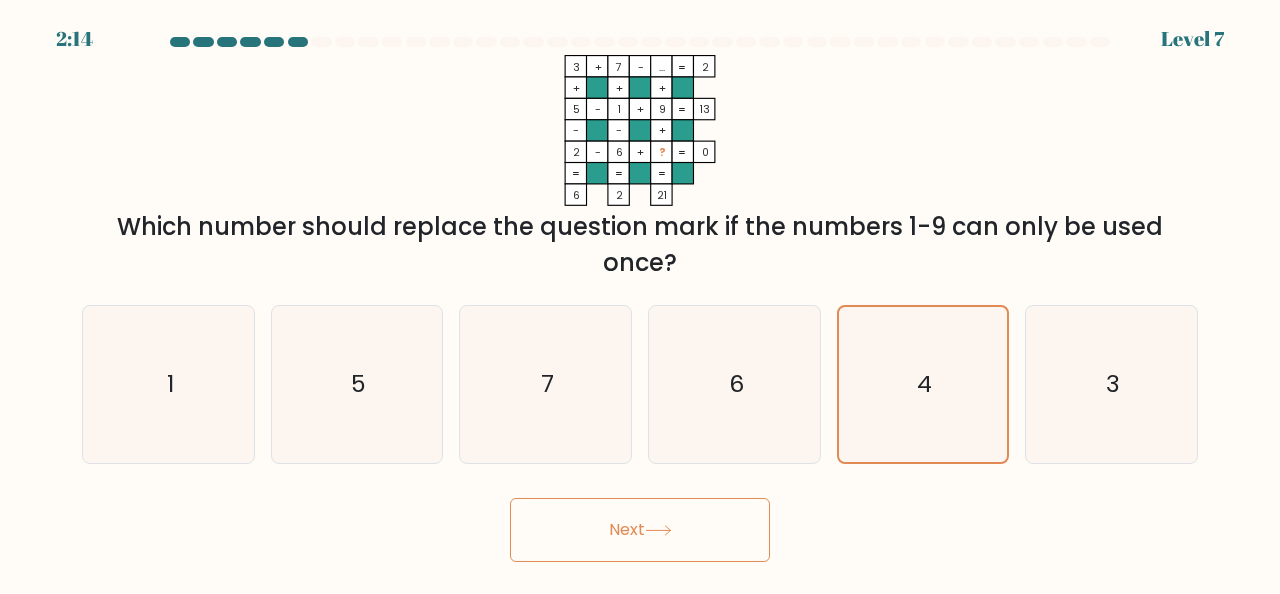 click on "Next" at bounding box center [640, 530] 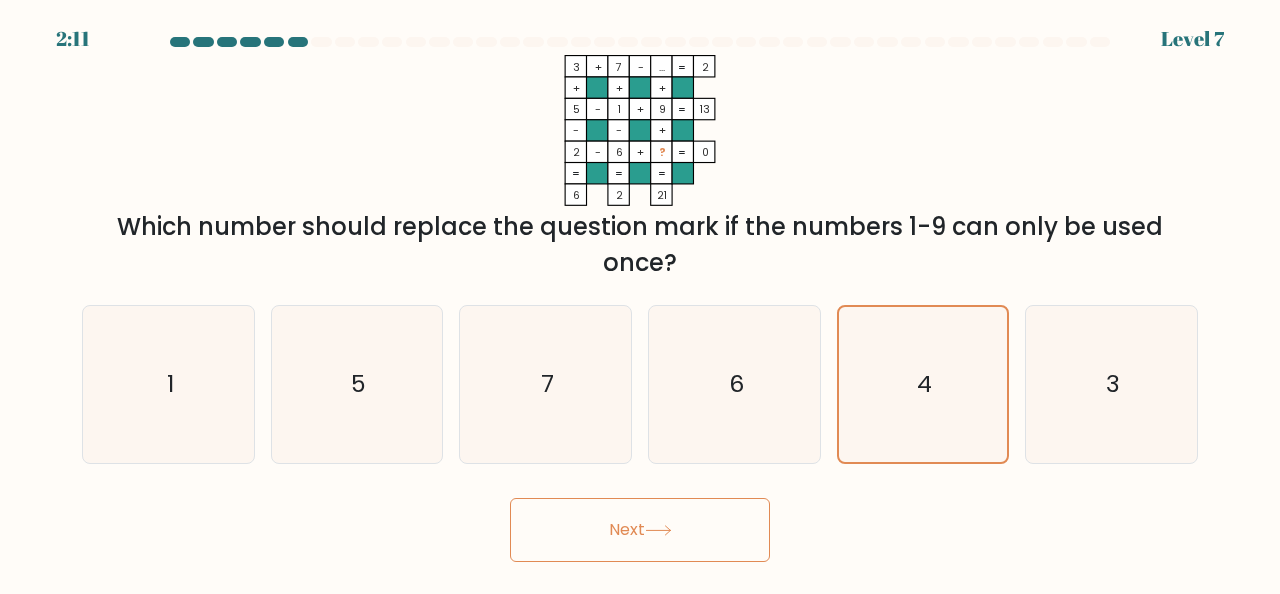 click on "Next" at bounding box center [640, 530] 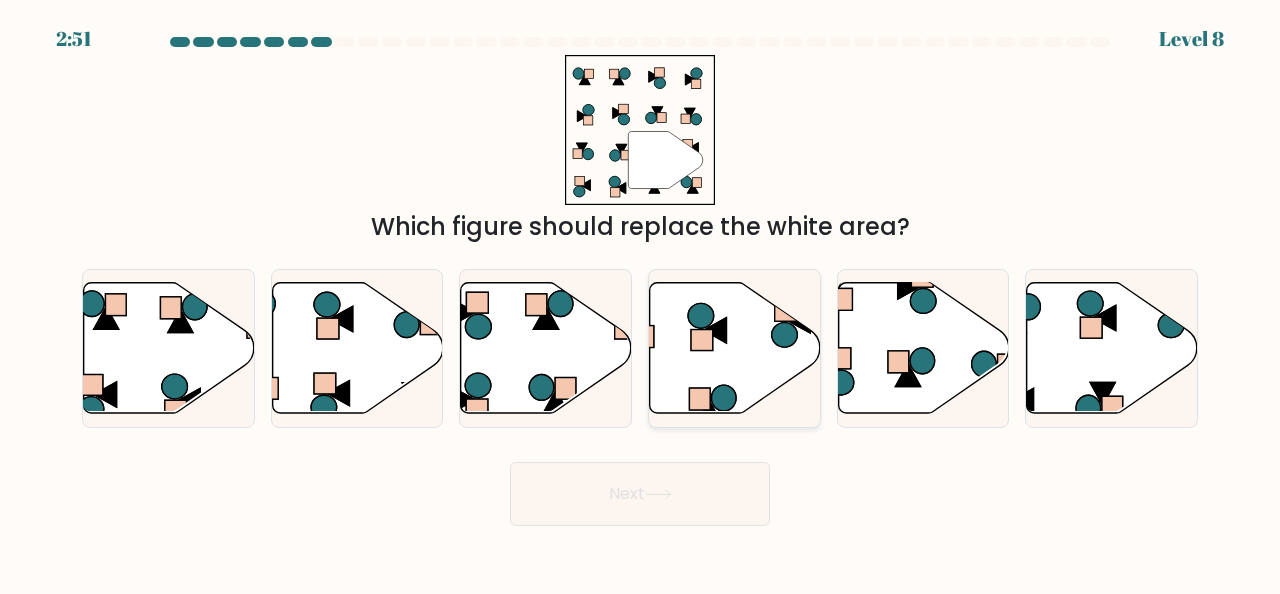 click 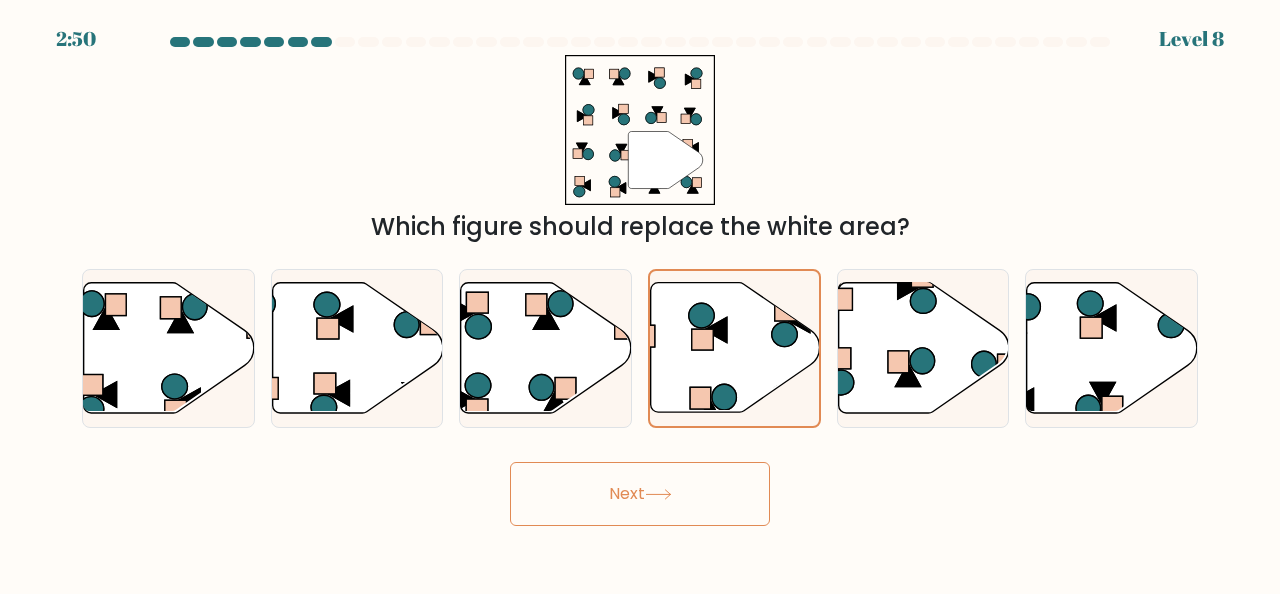 click on "Next" at bounding box center [640, 494] 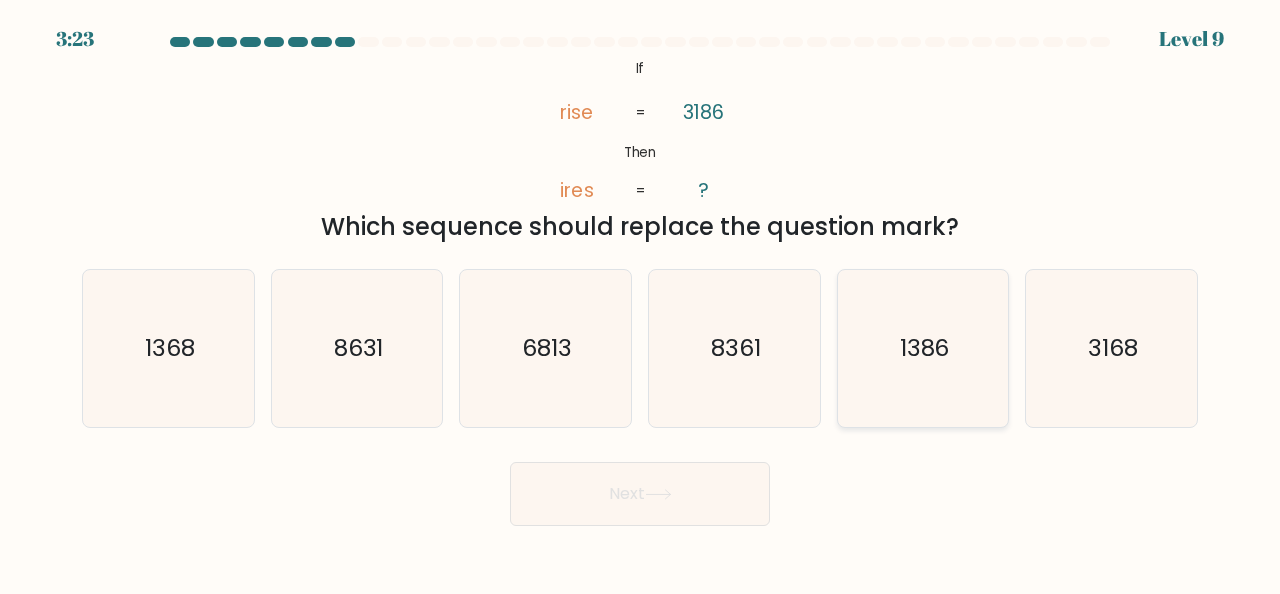 click on "1386" 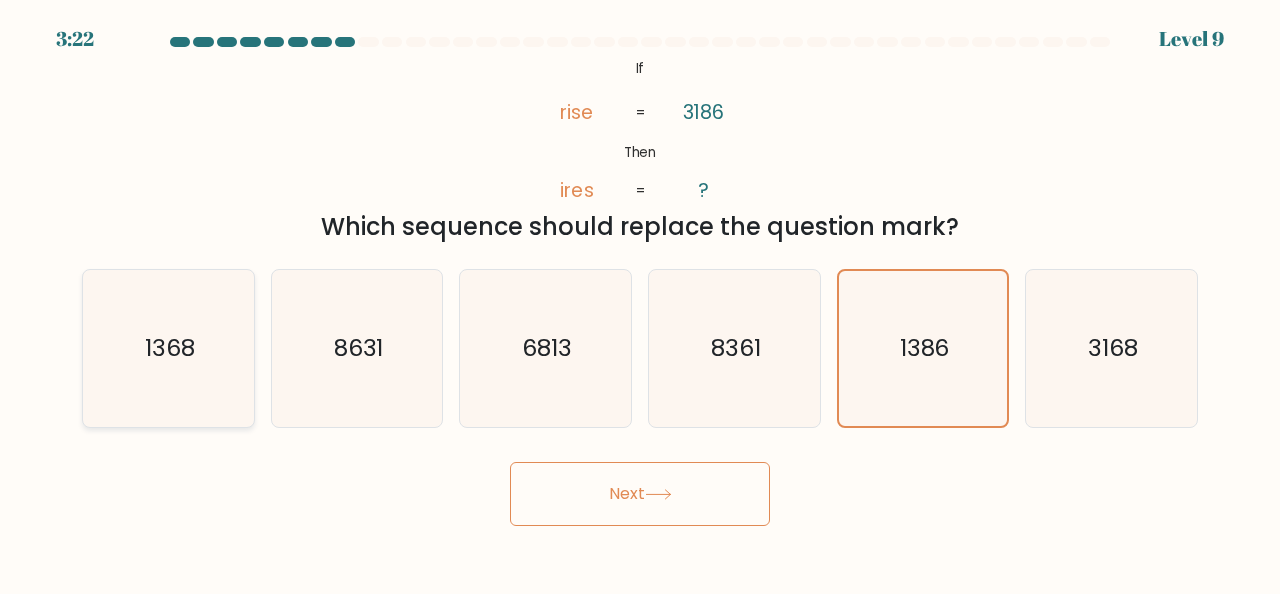 click on "1368" 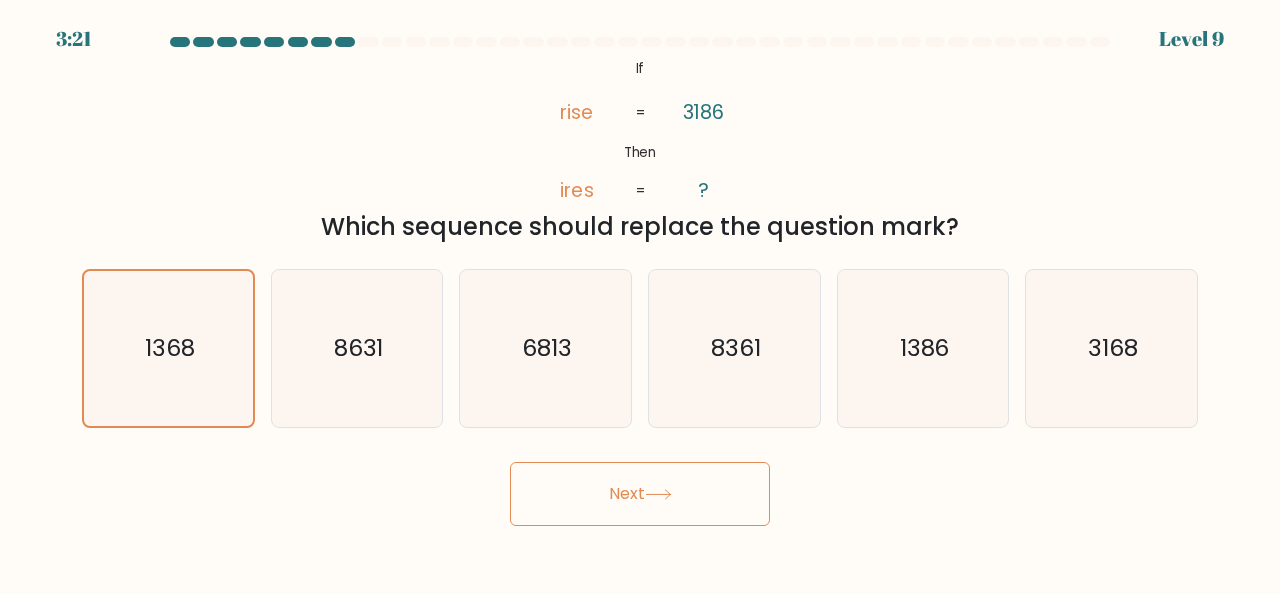 click on "Next" at bounding box center [640, 494] 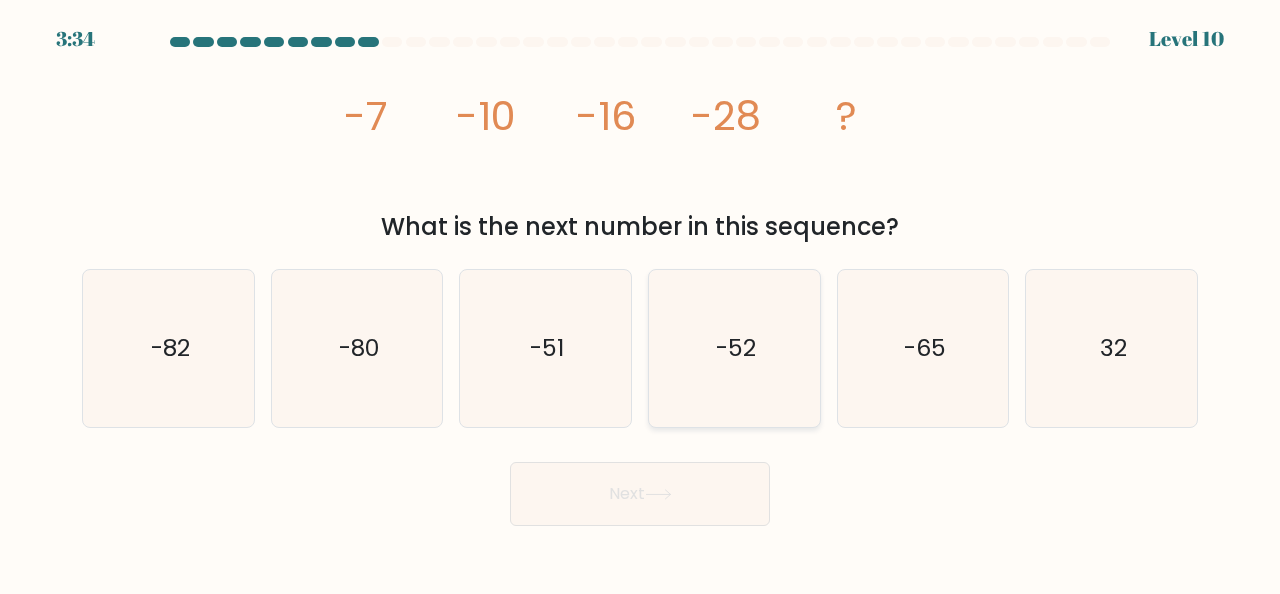 click on "-52" 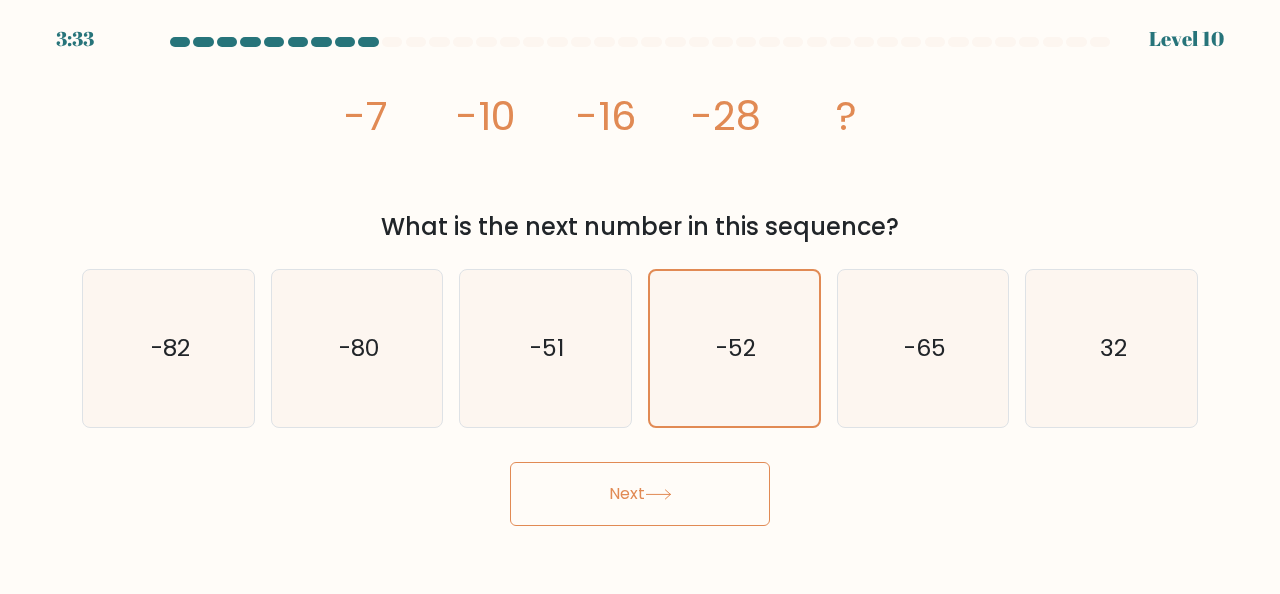 click on "Next" at bounding box center (640, 494) 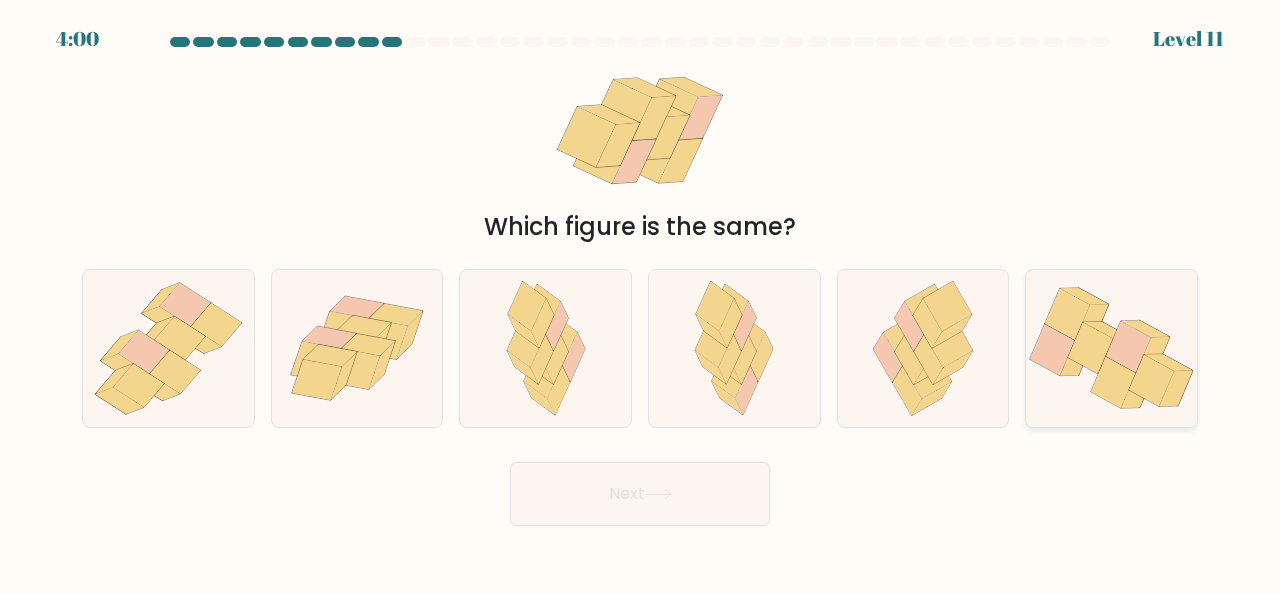 click 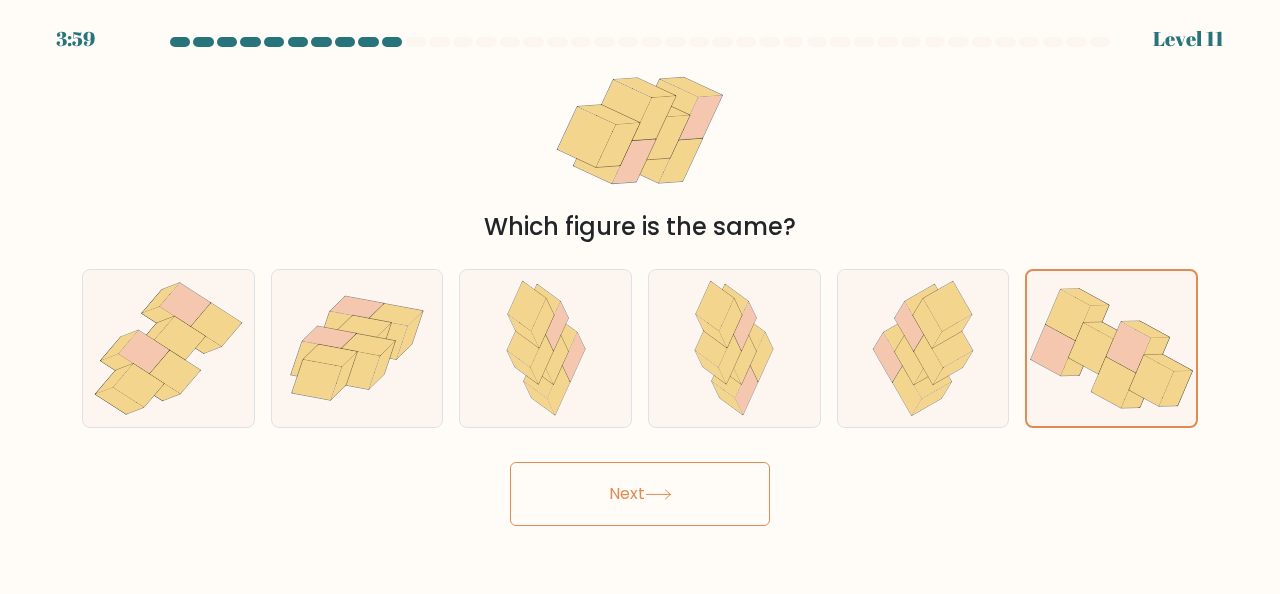 click on "Next" at bounding box center (640, 494) 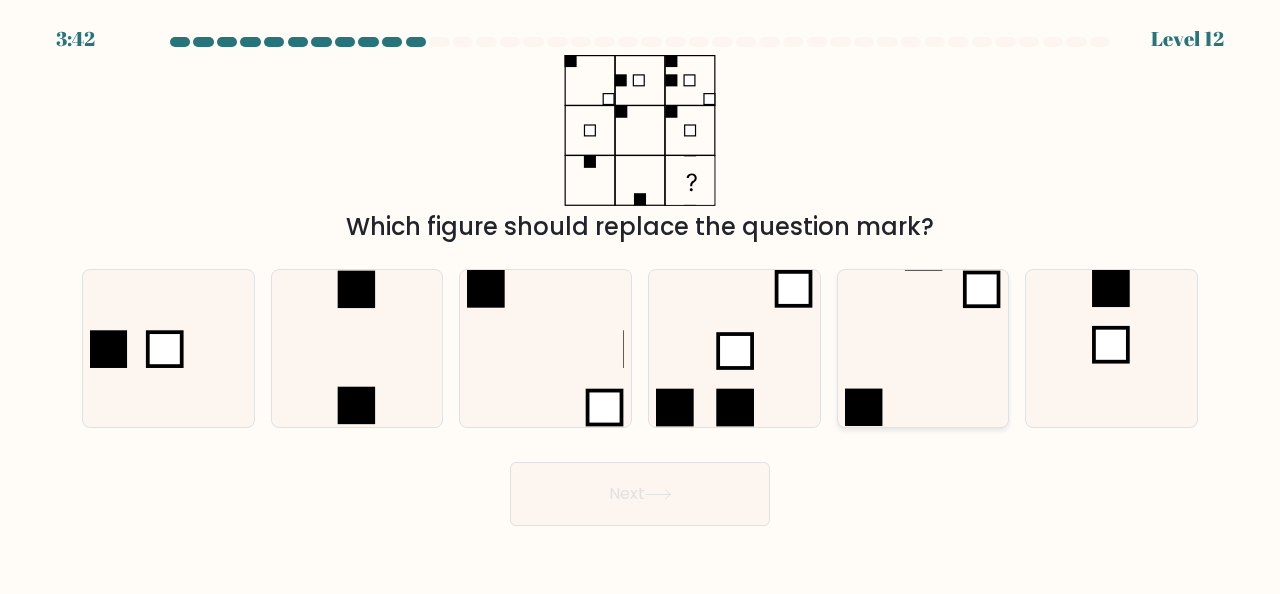 click 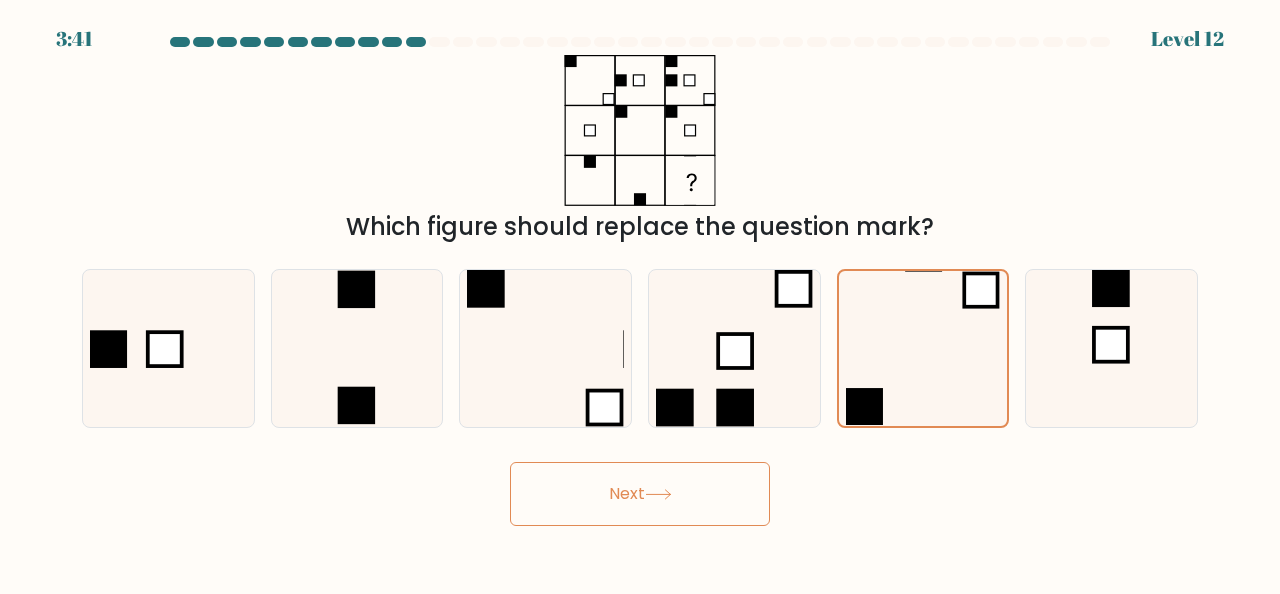 click on "Next" at bounding box center (640, 494) 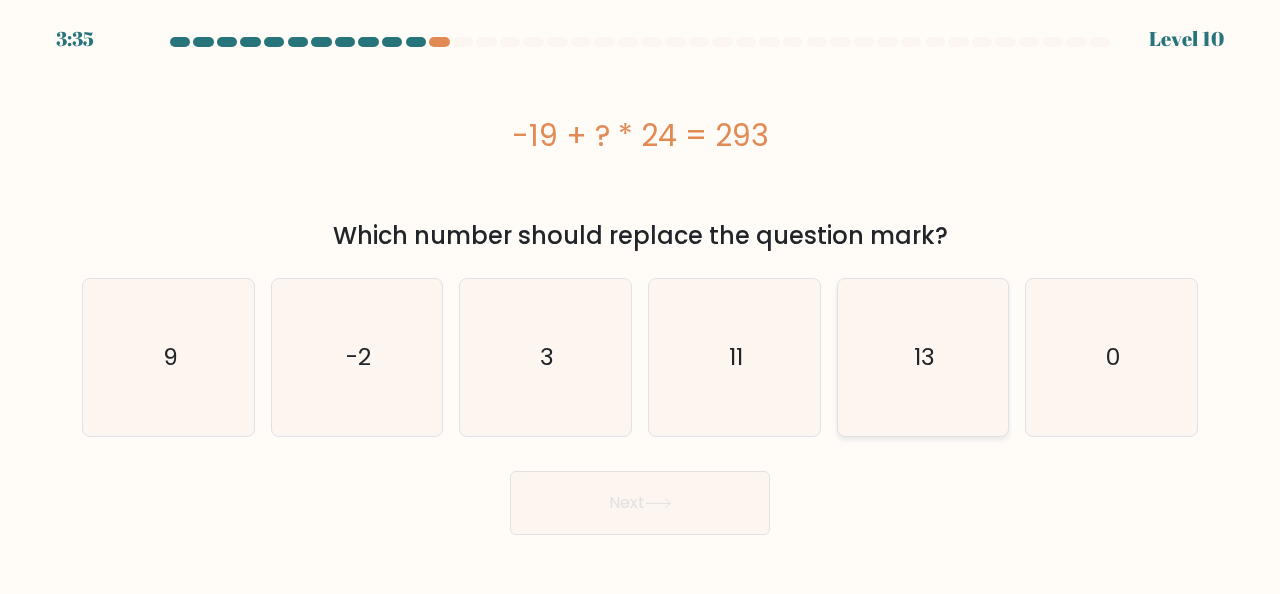 click on "13" 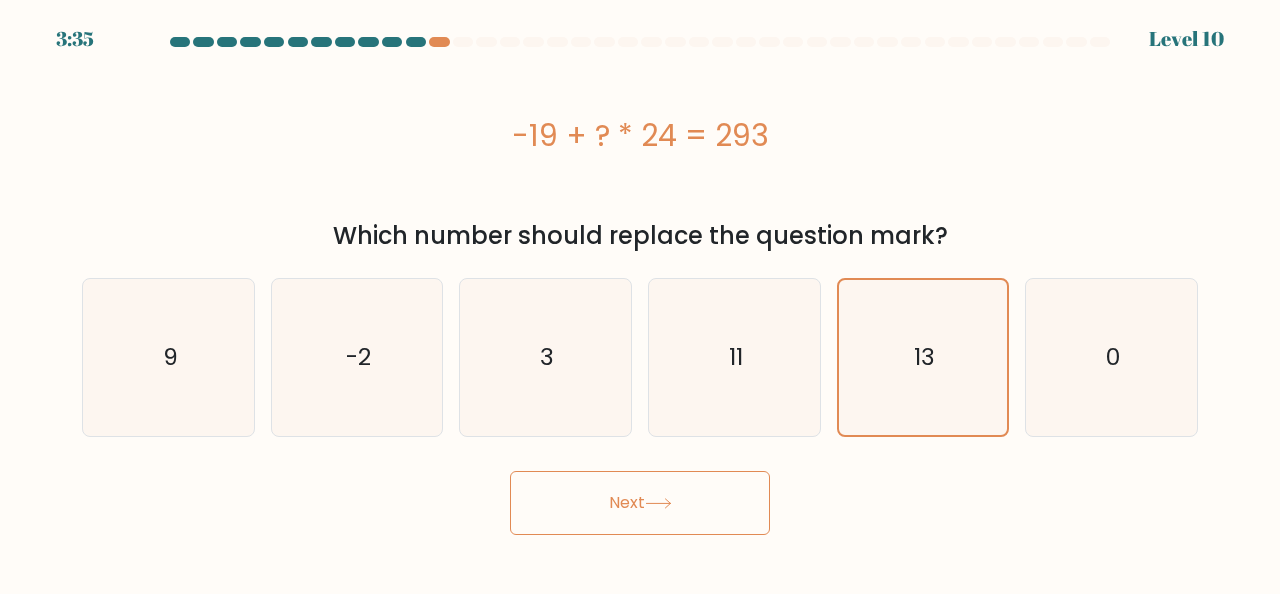 click on "Next" at bounding box center (640, 503) 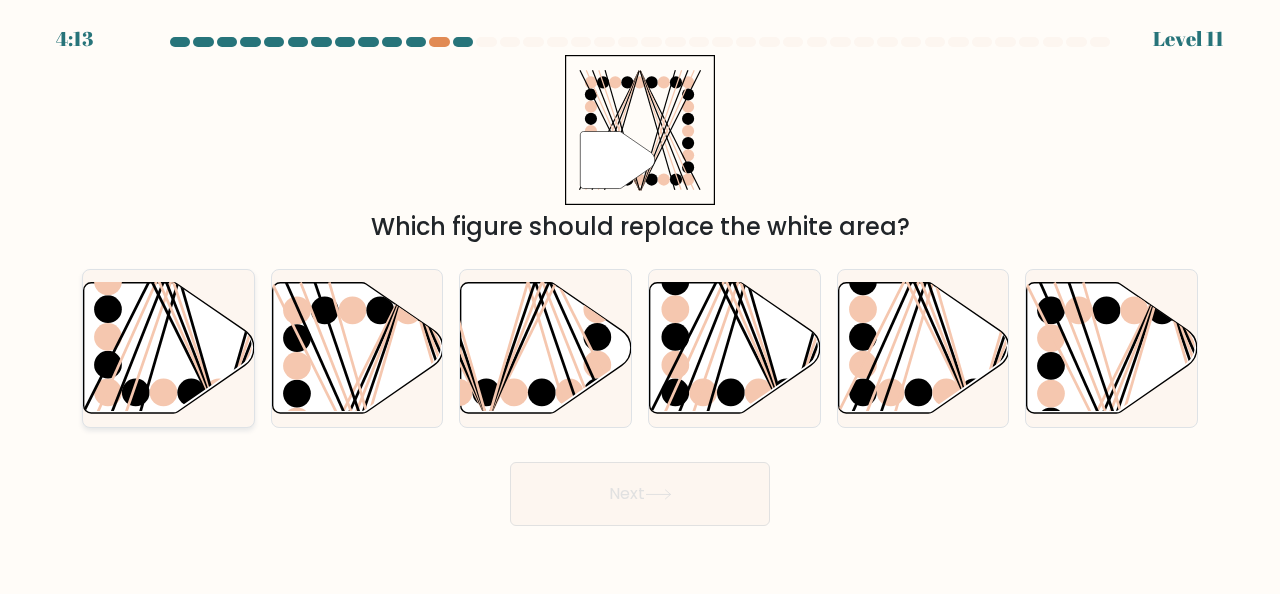 click 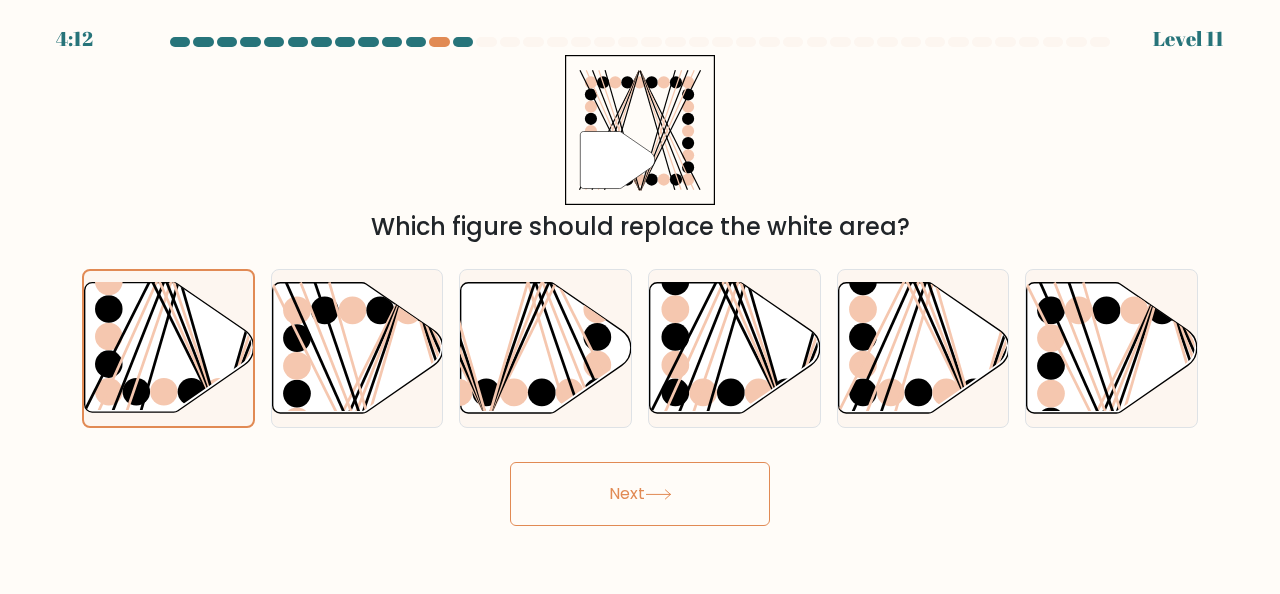 click on "Next" at bounding box center (640, 494) 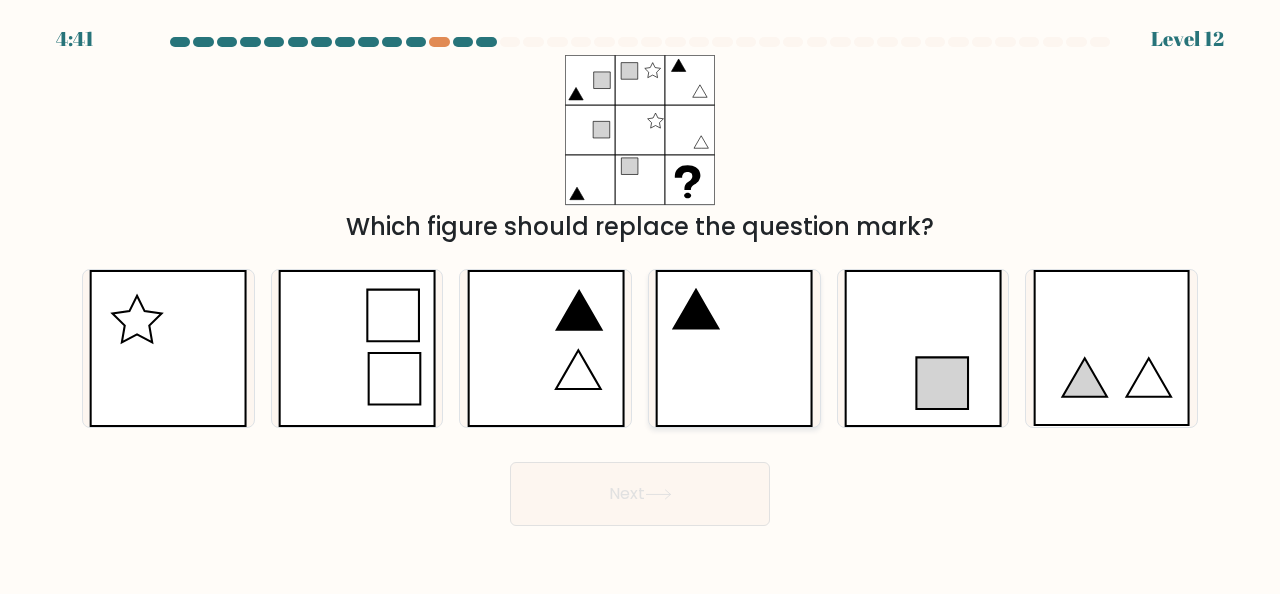 click 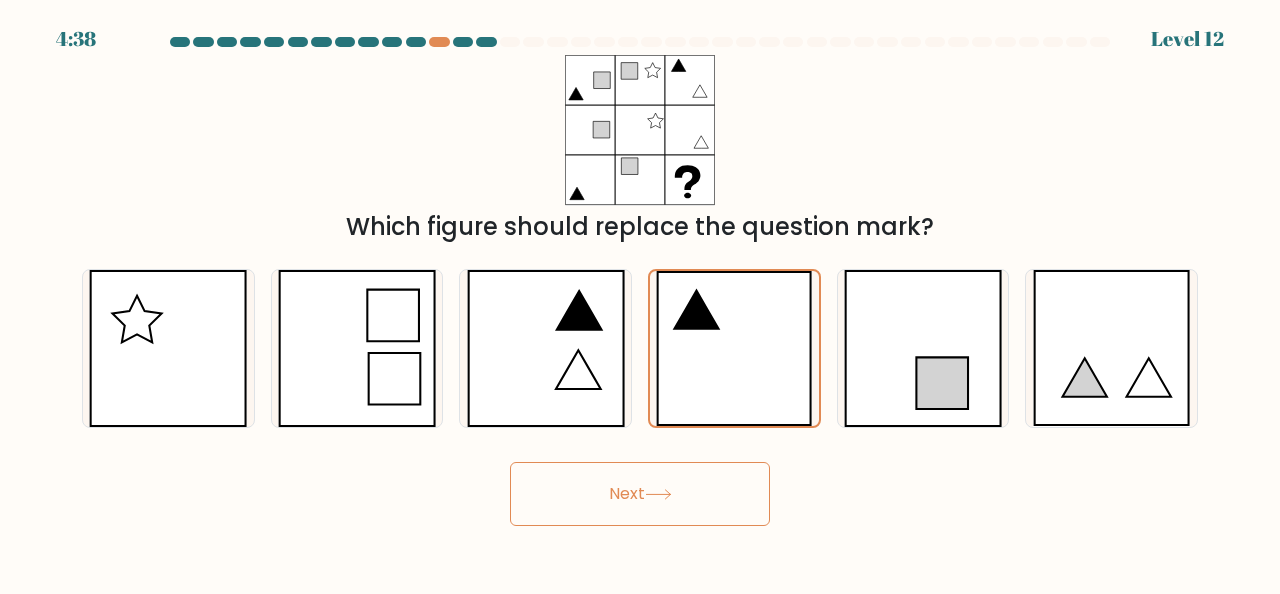 click on "Next" at bounding box center [640, 494] 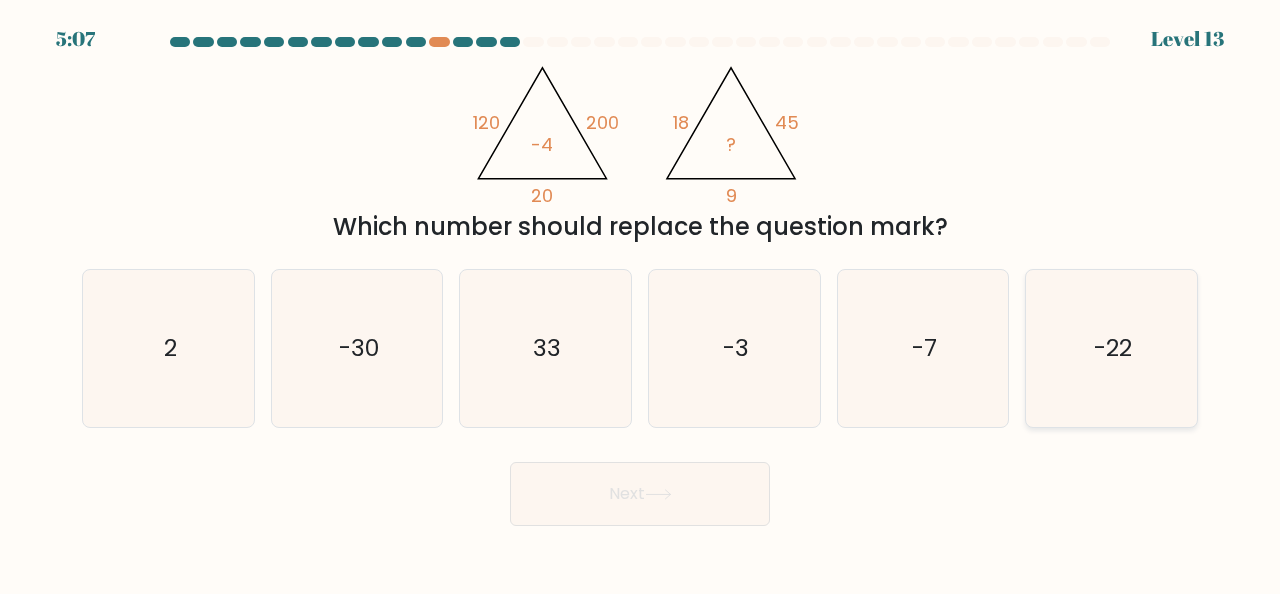 click on "-22" 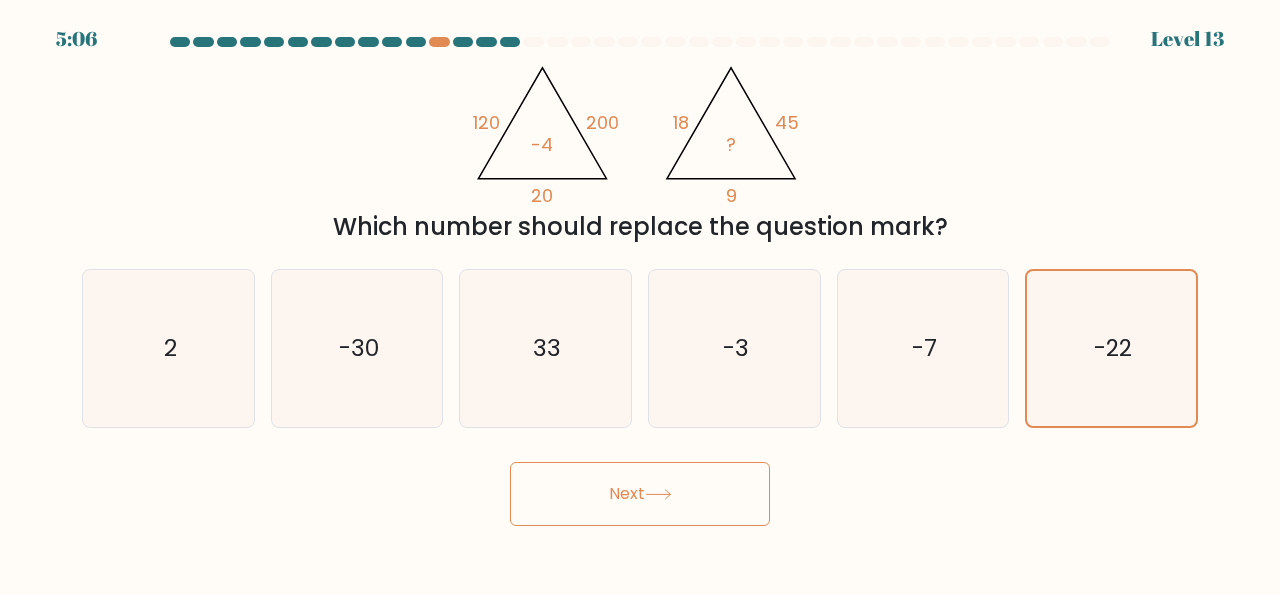 click on "Next" at bounding box center (640, 494) 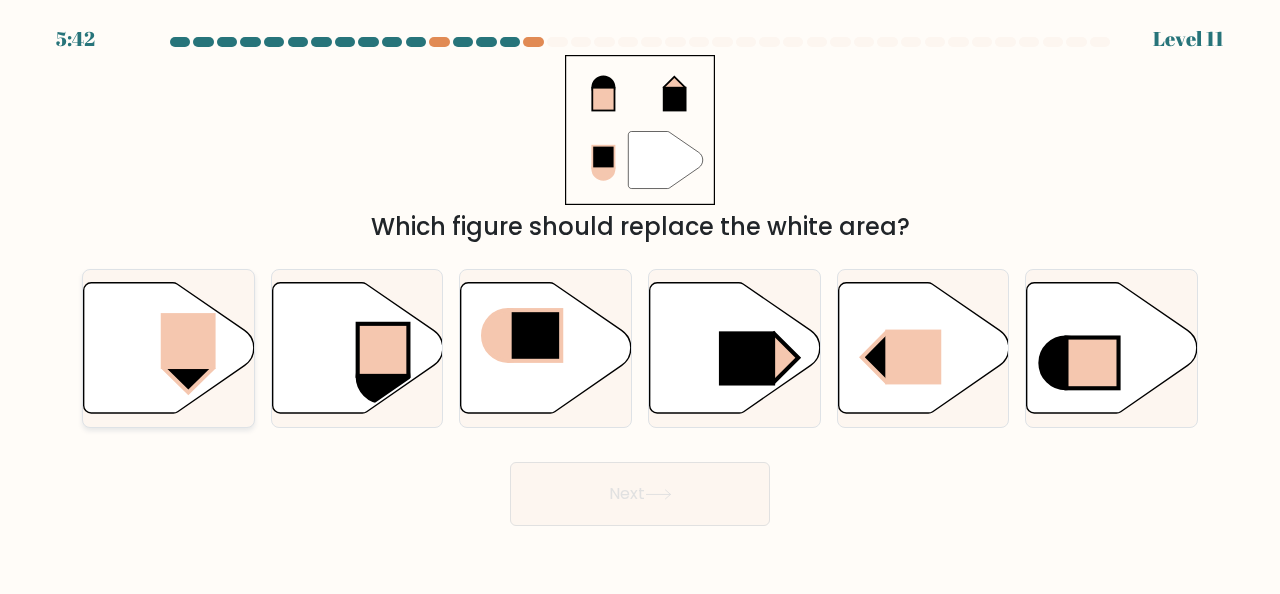 click 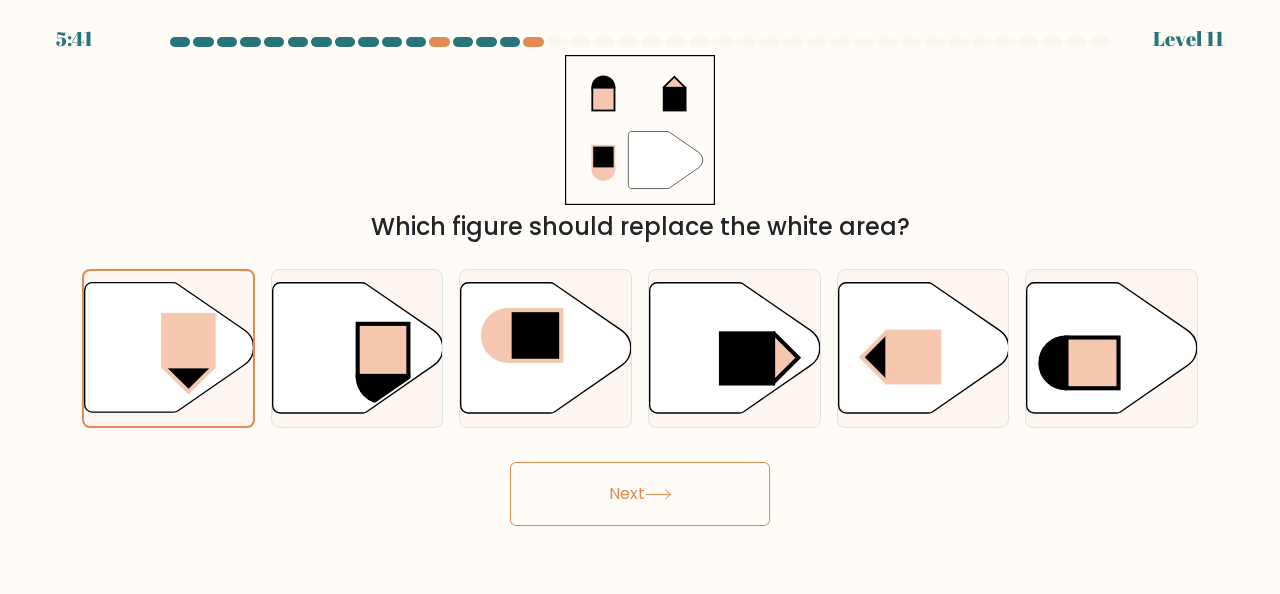 click on "Next" at bounding box center [640, 494] 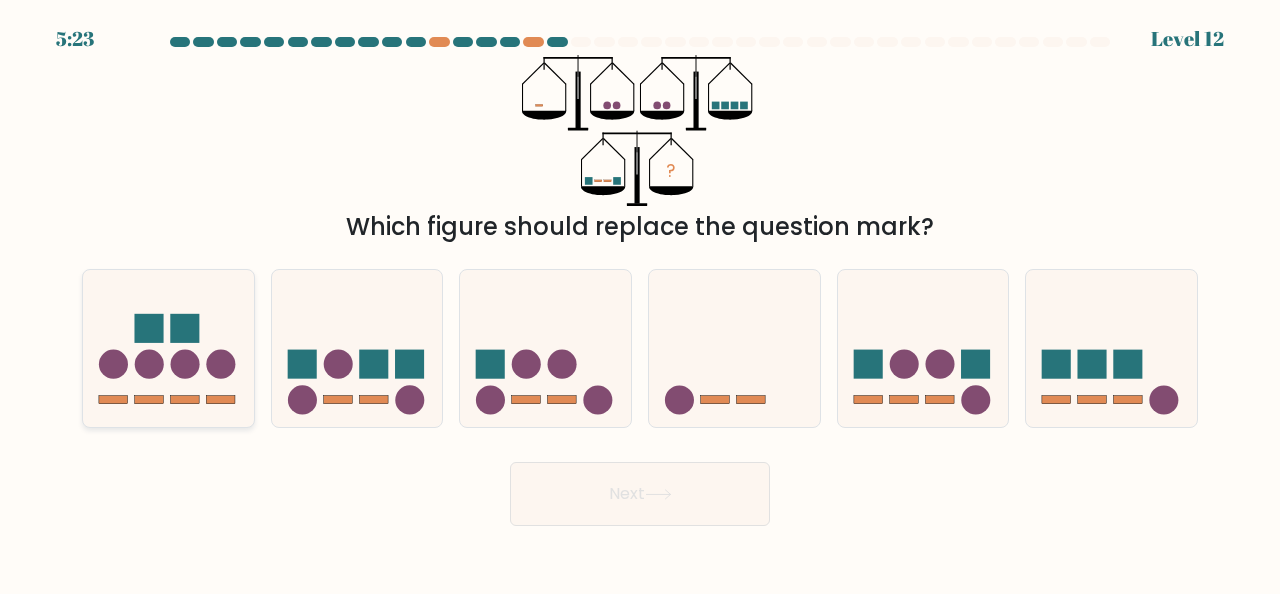 click 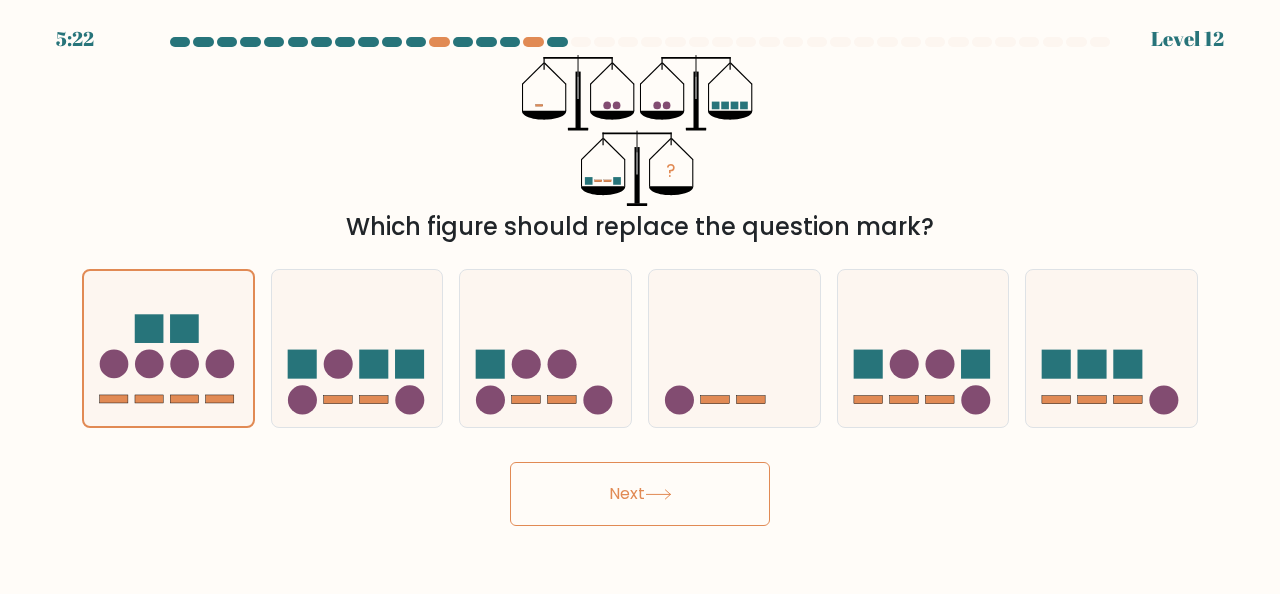 click on "Next" at bounding box center (640, 494) 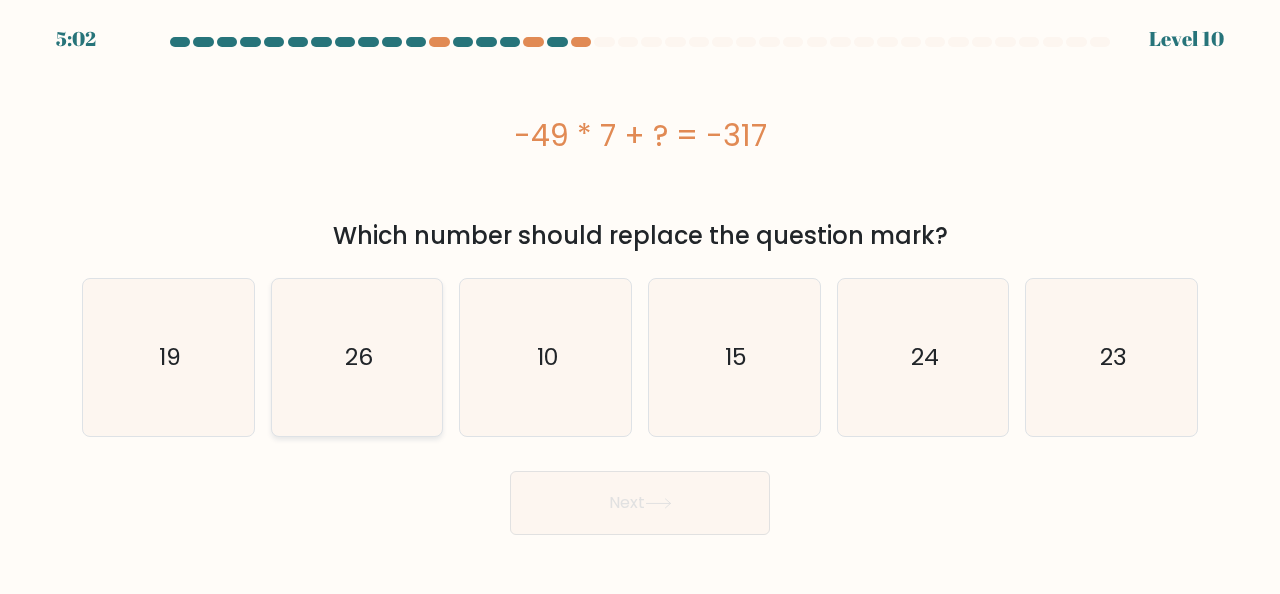 click on "26" 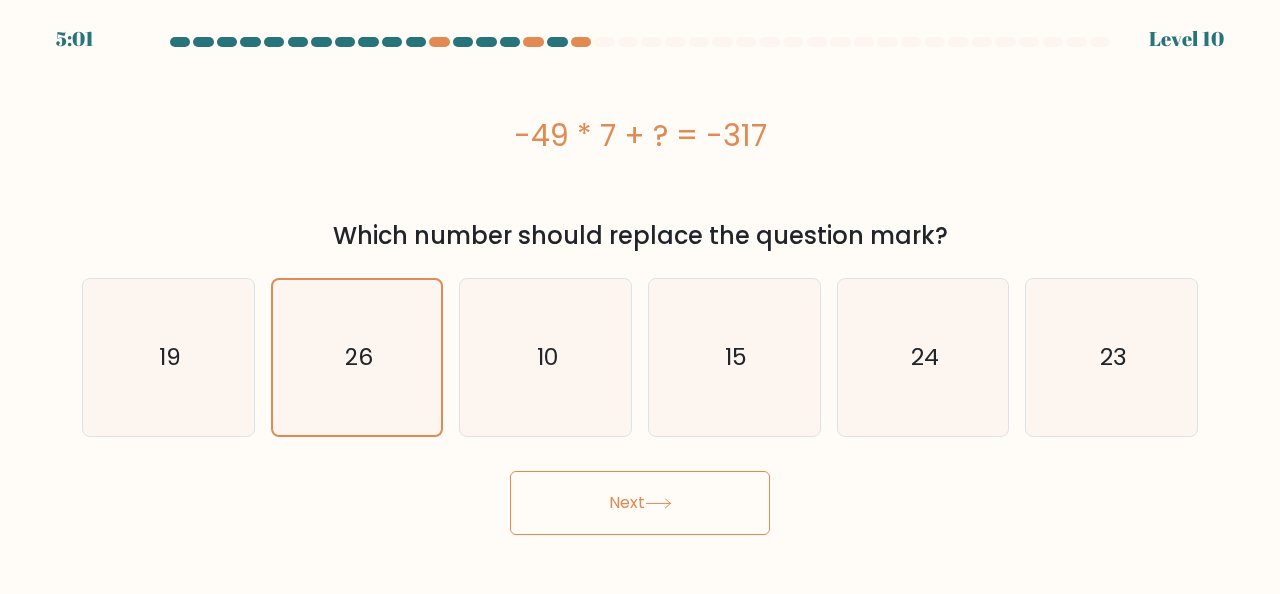 click on "Next" at bounding box center [640, 503] 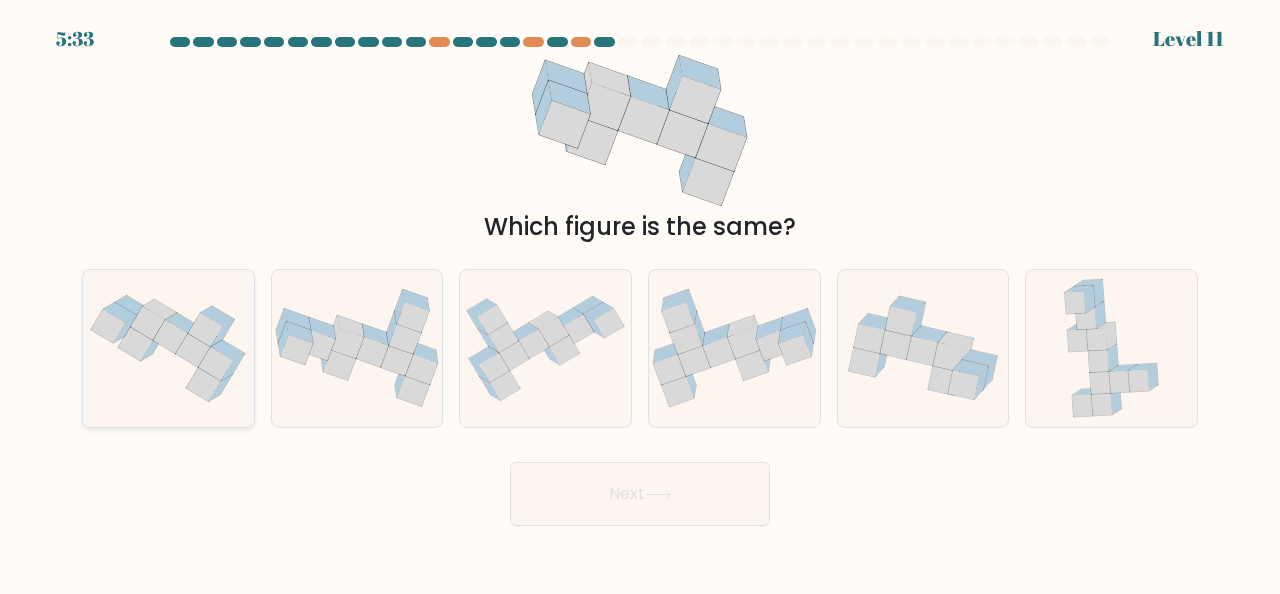 click 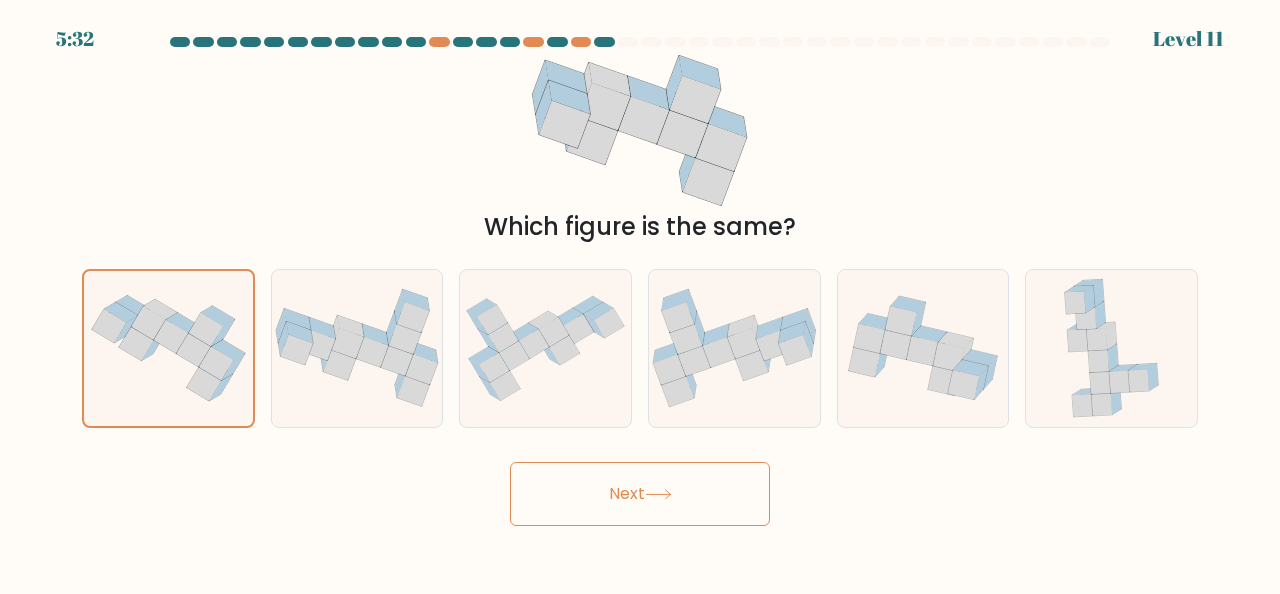 click on "Next" at bounding box center [640, 494] 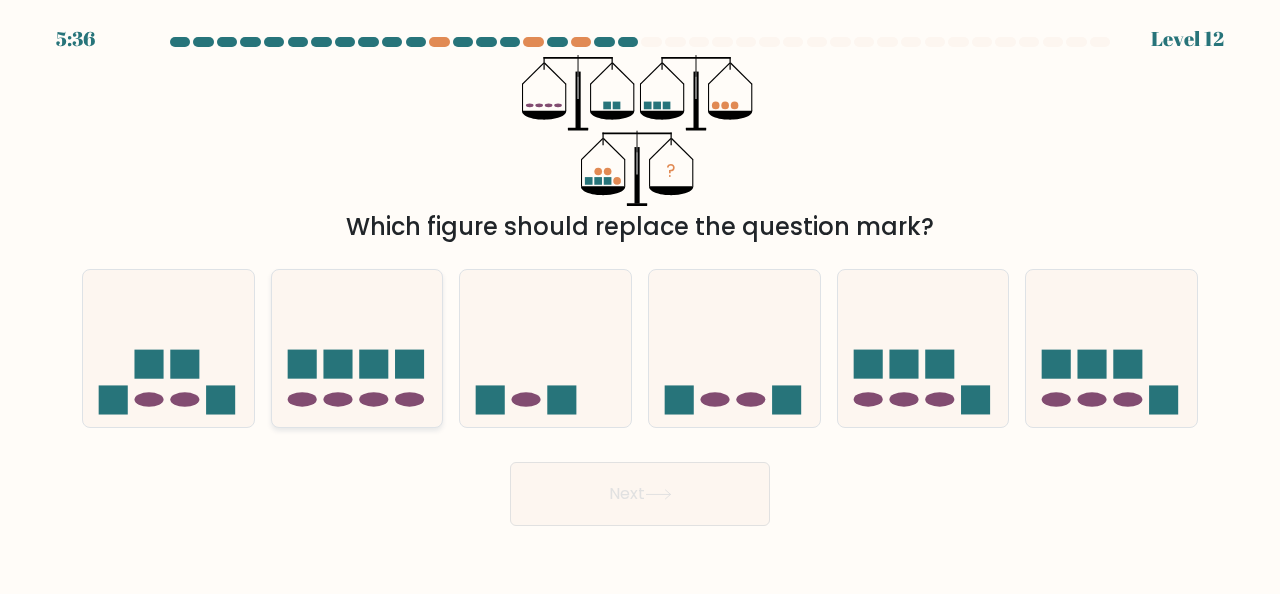 click 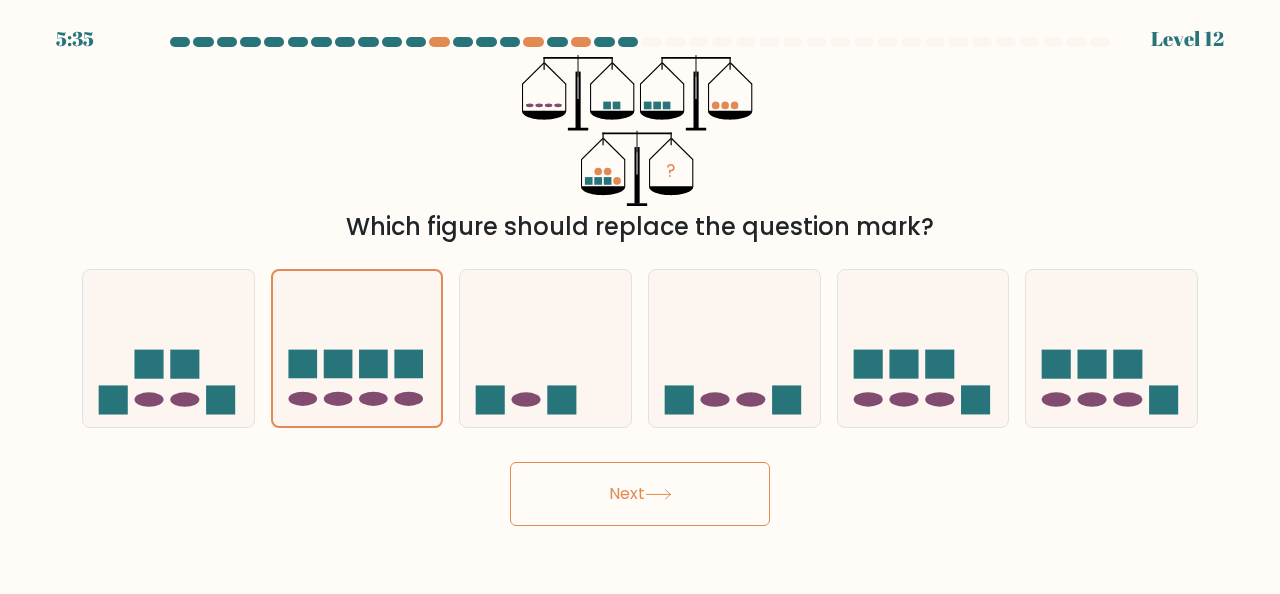 click on "Next" at bounding box center [640, 494] 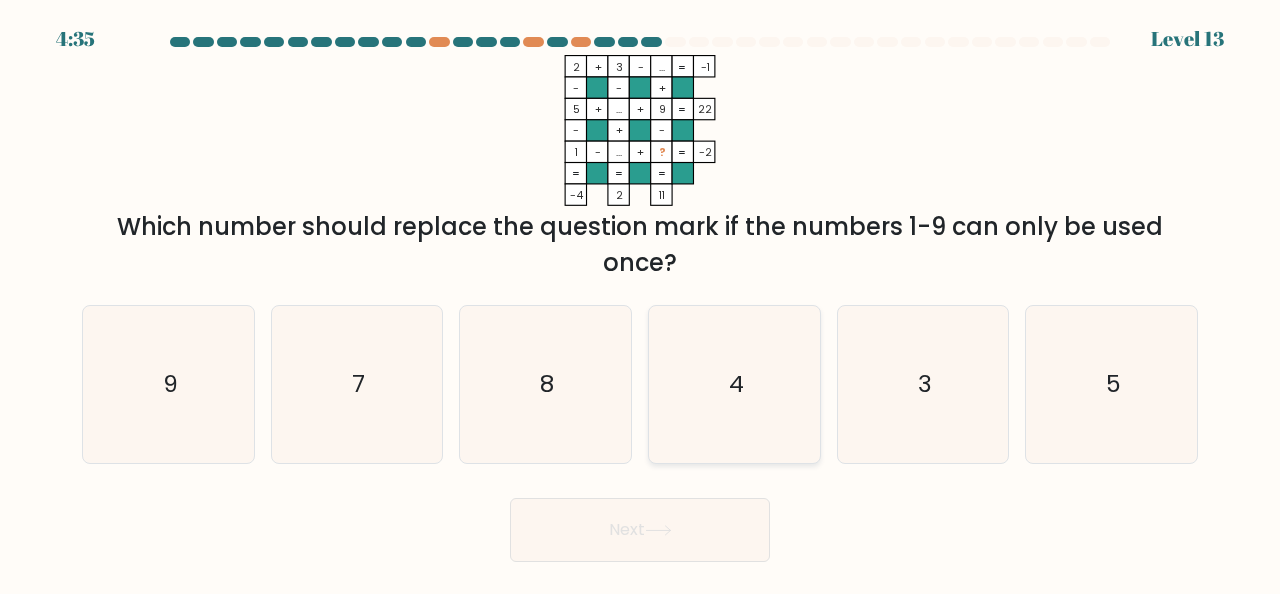 click on "4" 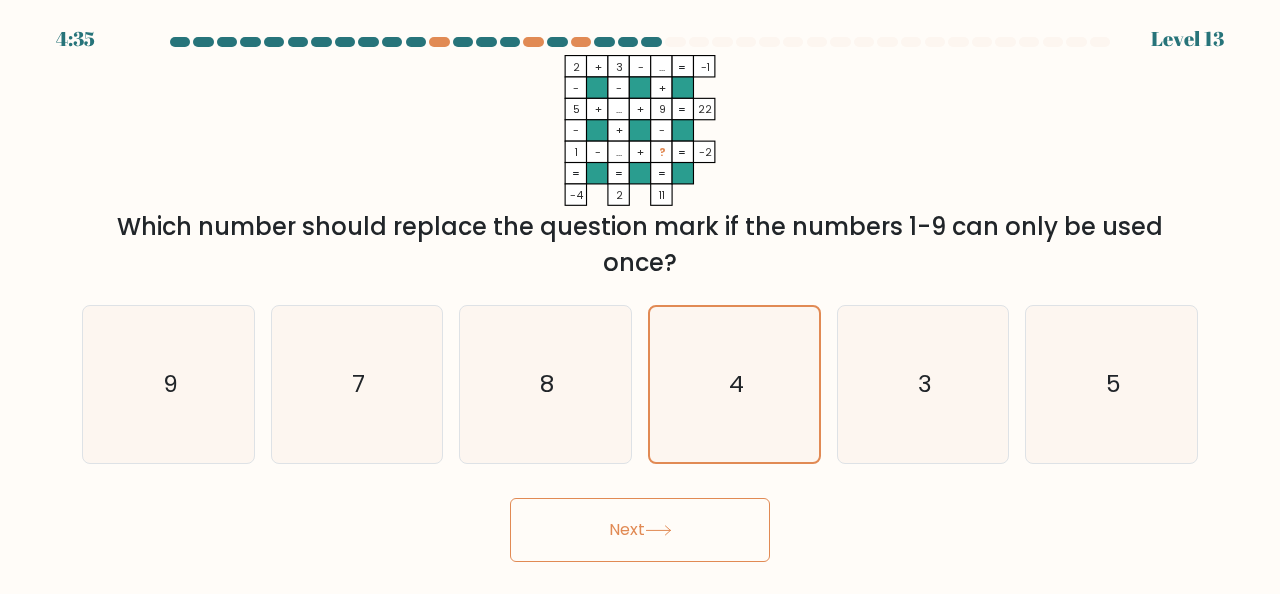 click on "Next" at bounding box center [640, 530] 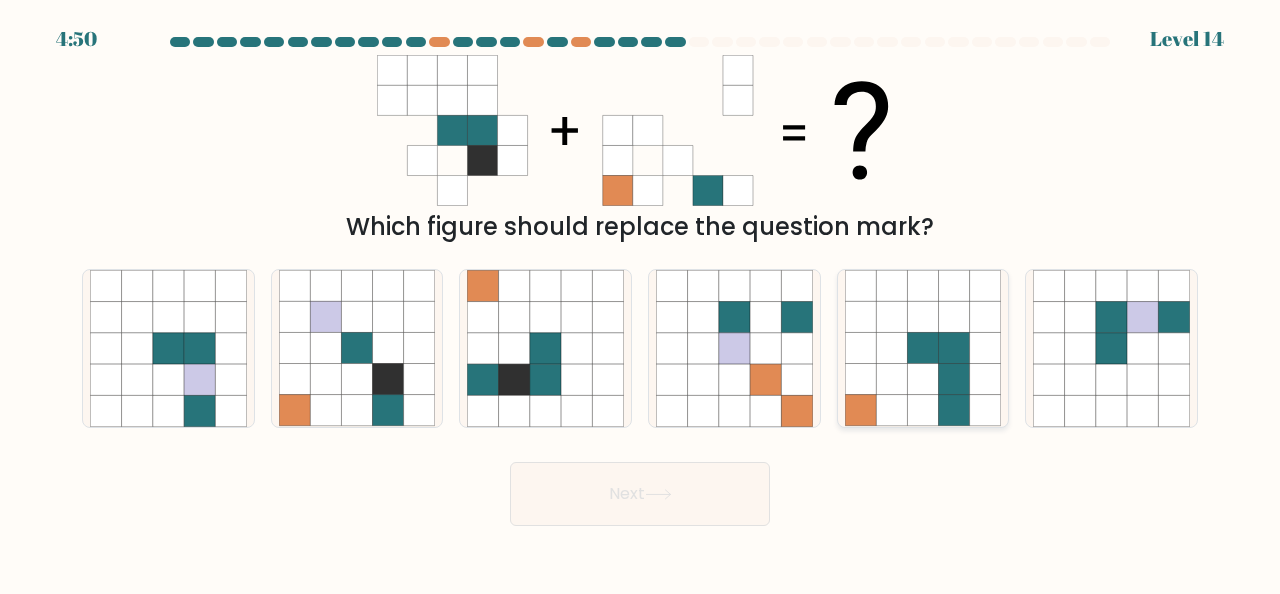 click 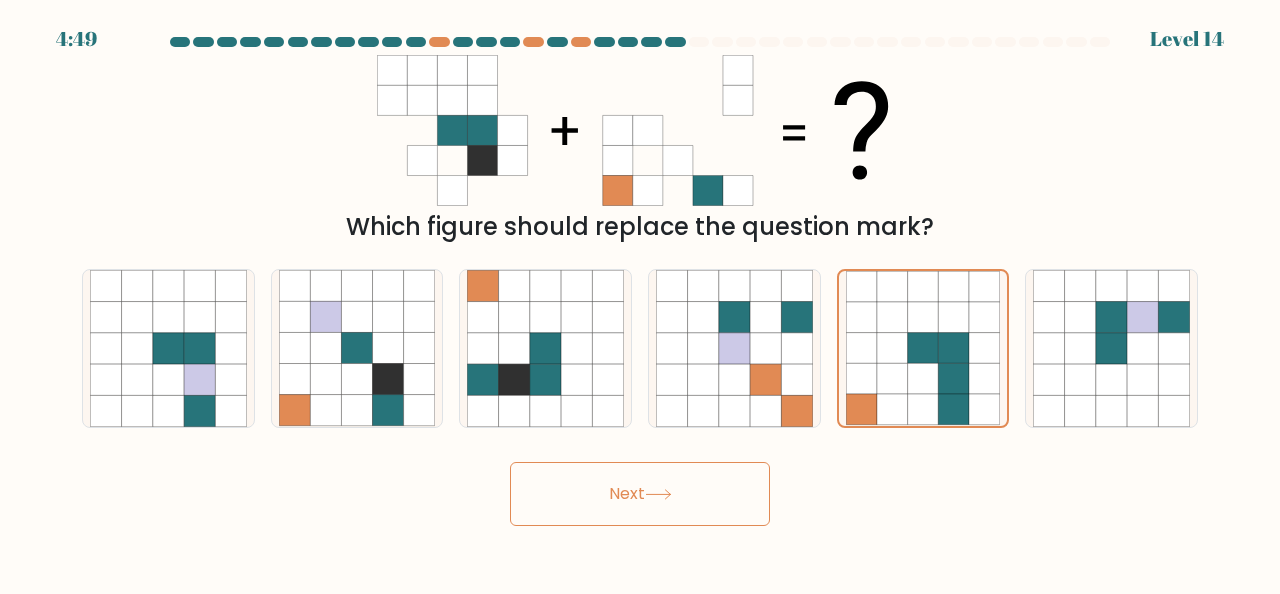 click on "Next" at bounding box center (640, 494) 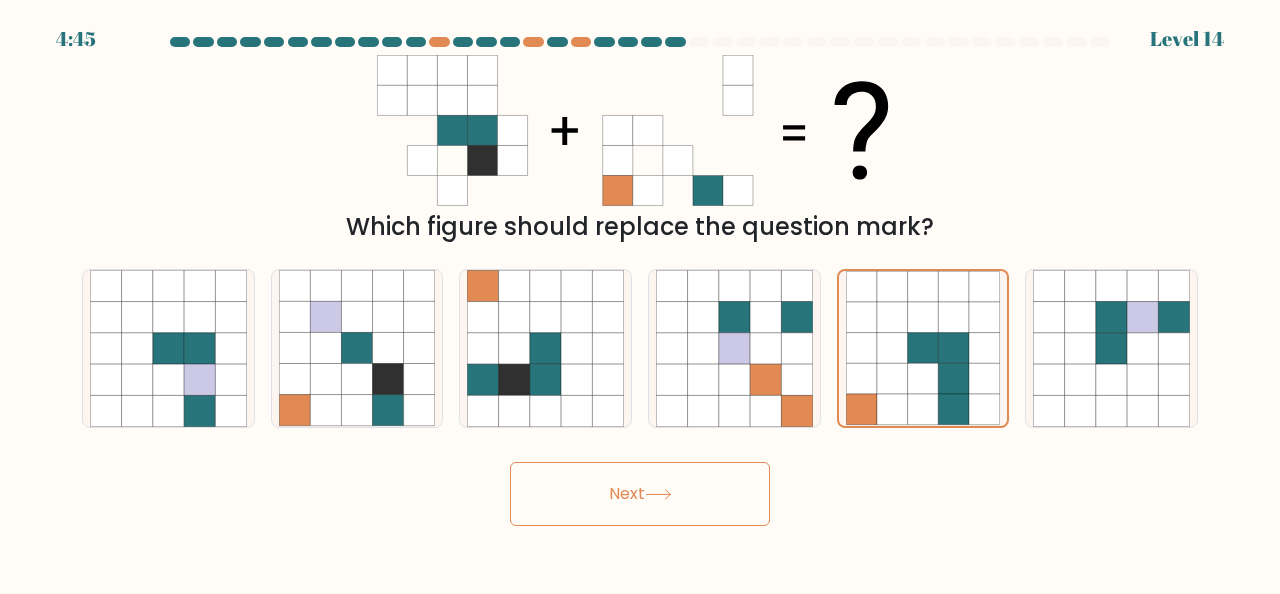 click on "Next" at bounding box center (640, 494) 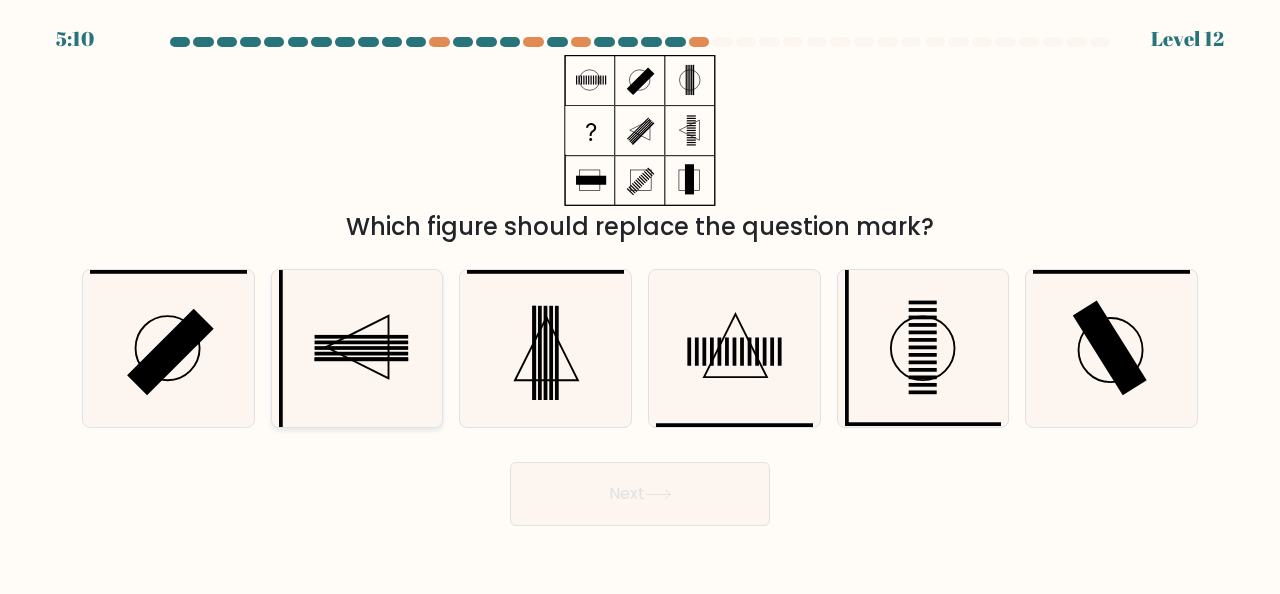 click 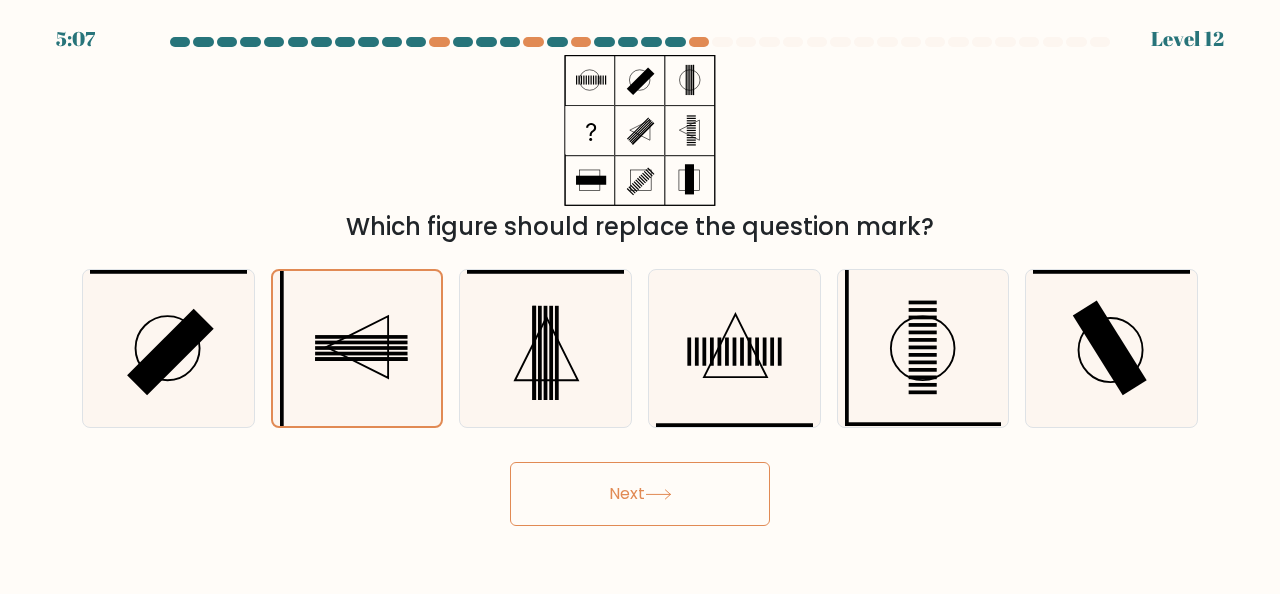 click on "Next" at bounding box center [640, 494] 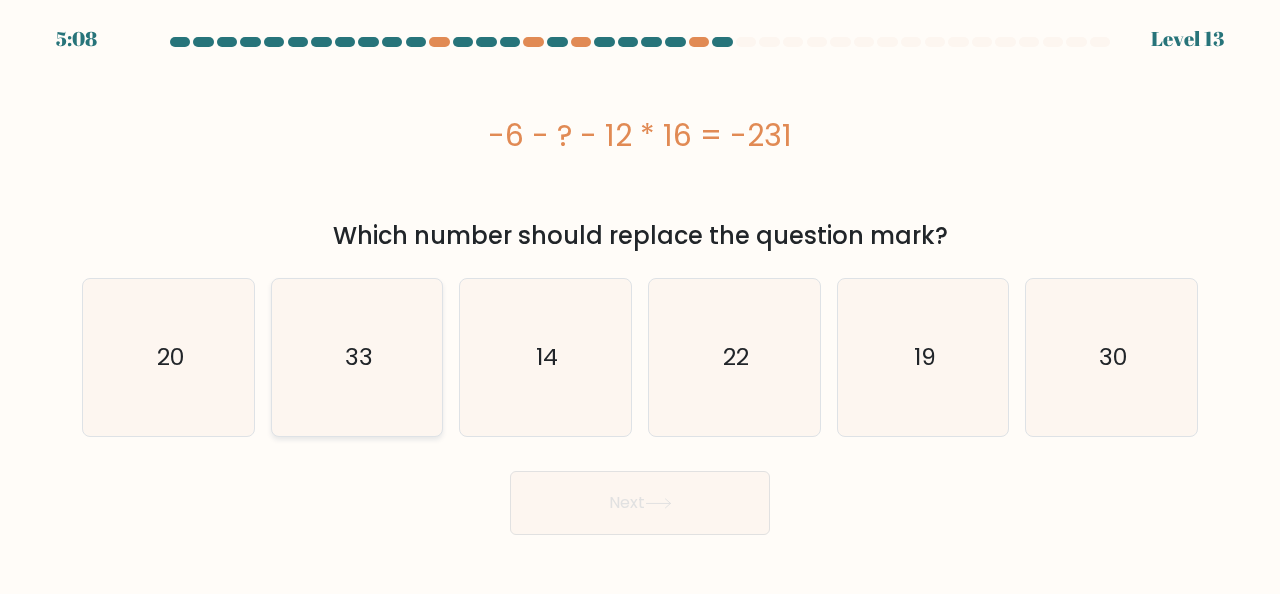 click on "33" 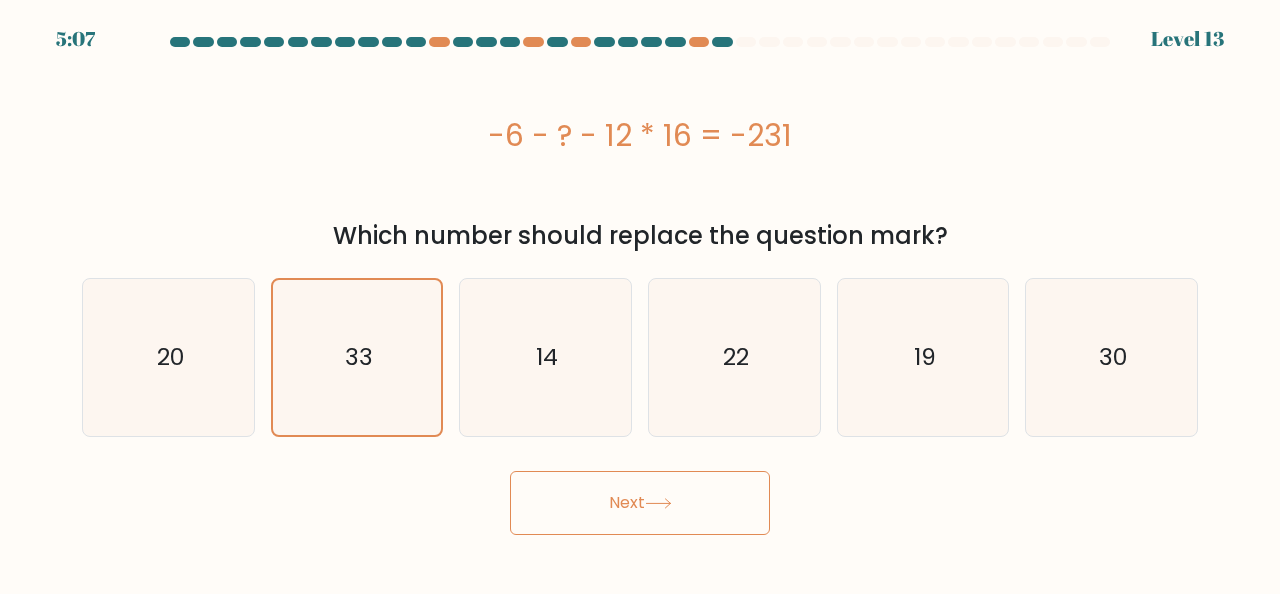 click on "Next" at bounding box center [640, 503] 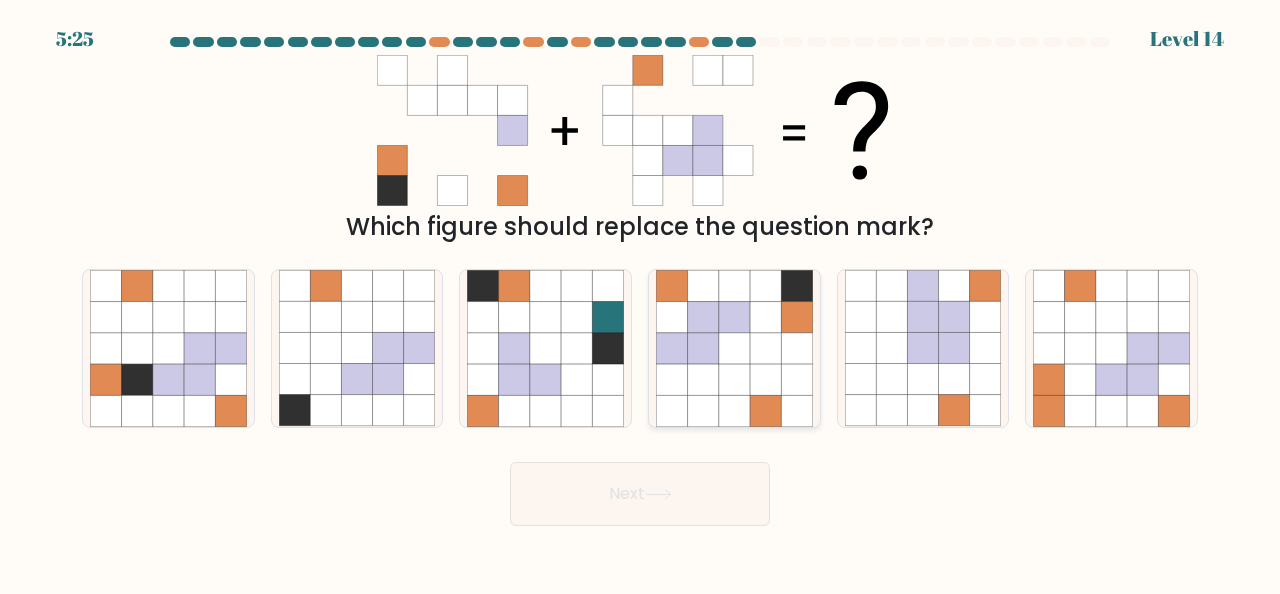 click 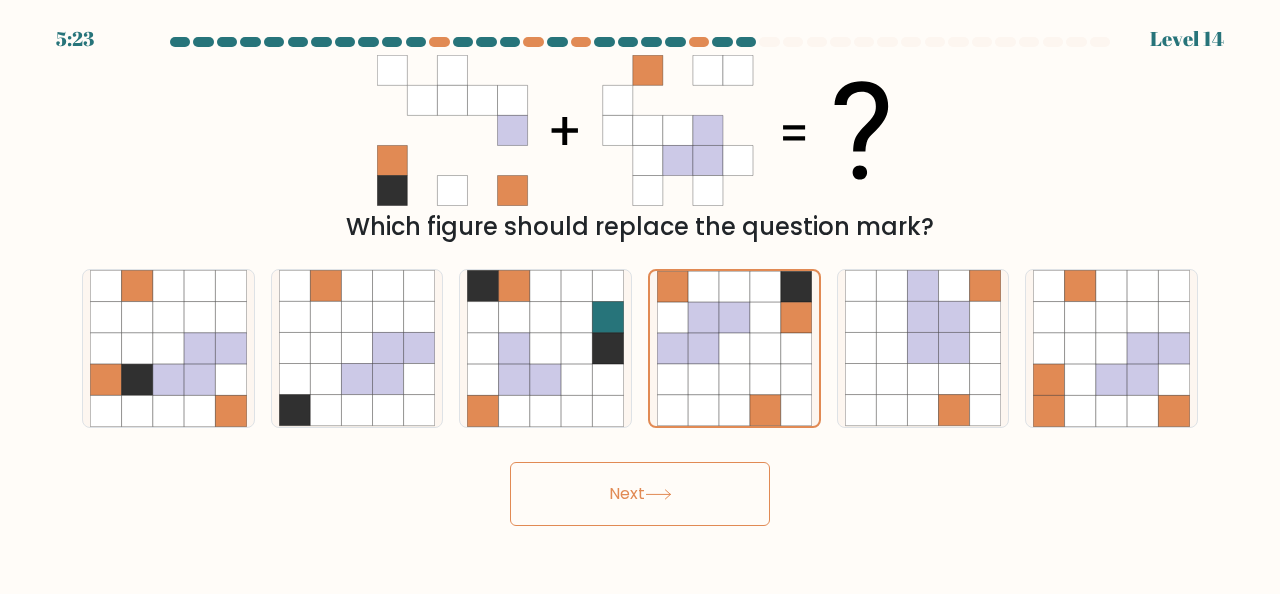 click 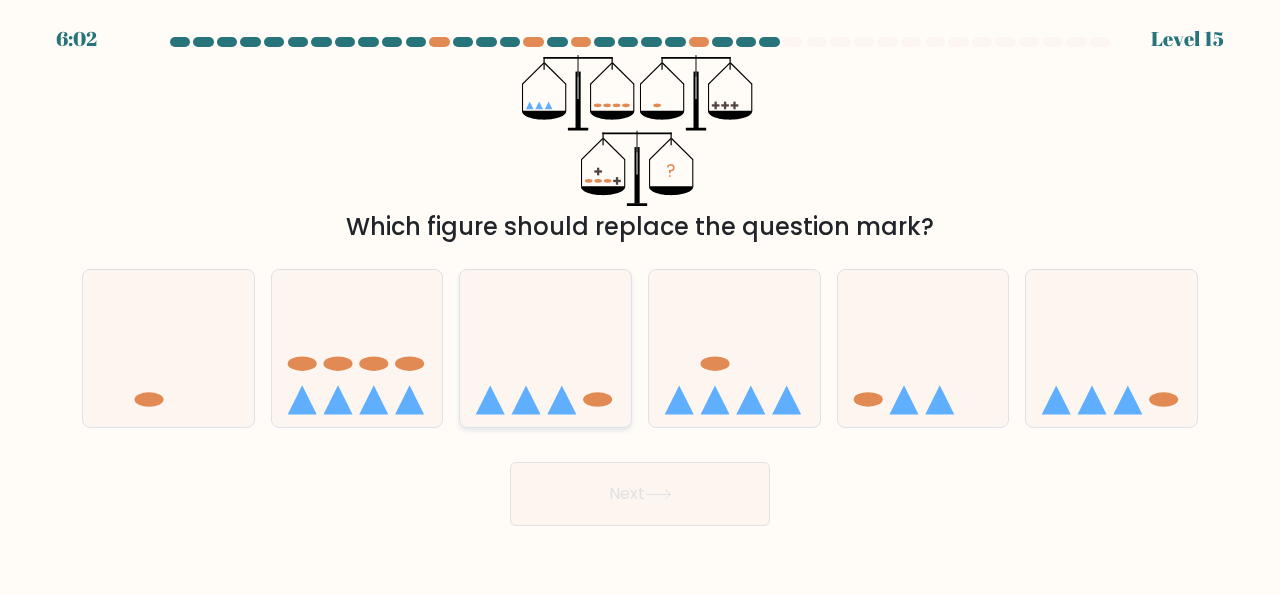 click 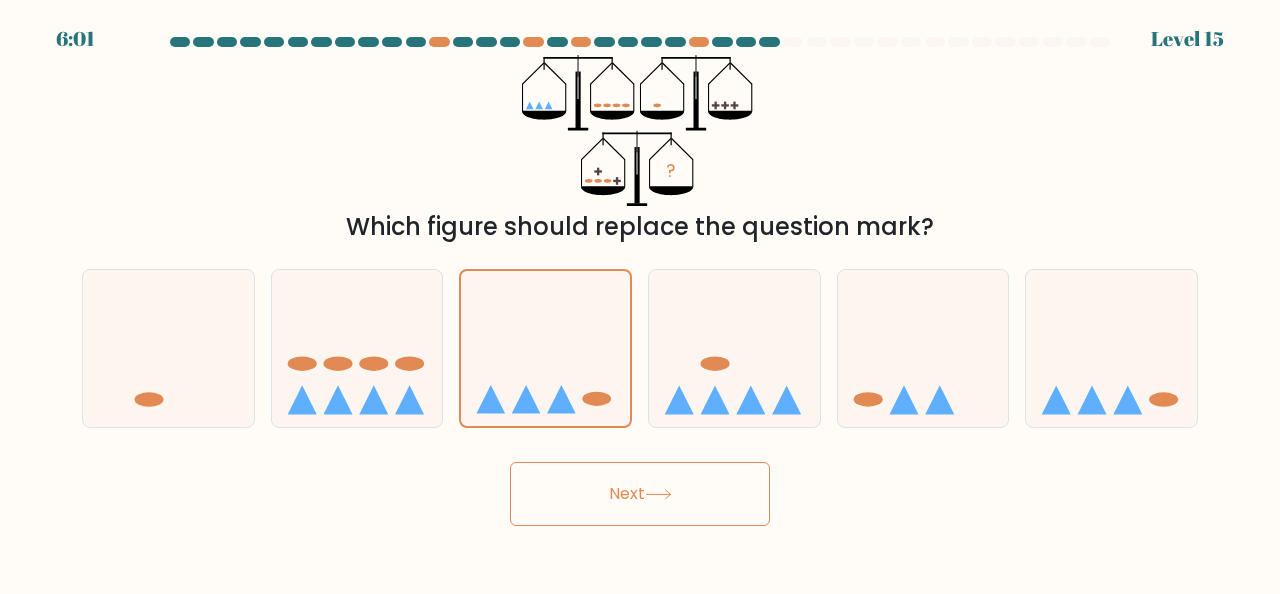 click on "Next" at bounding box center [640, 494] 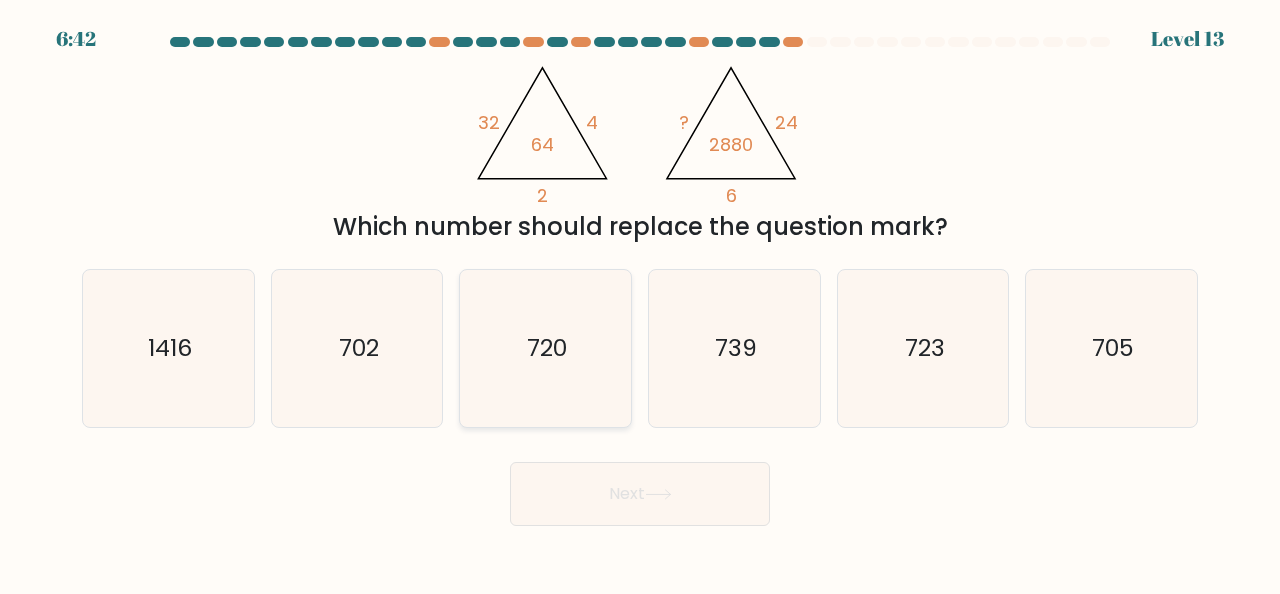 click on "720" 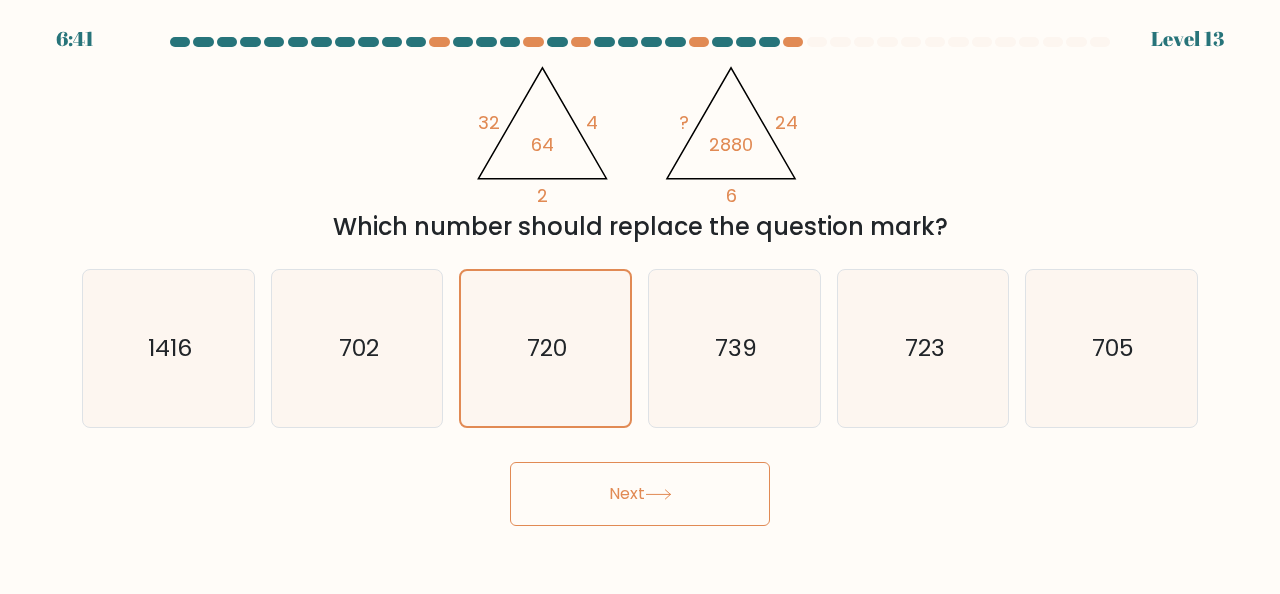 click on "Next" at bounding box center [640, 494] 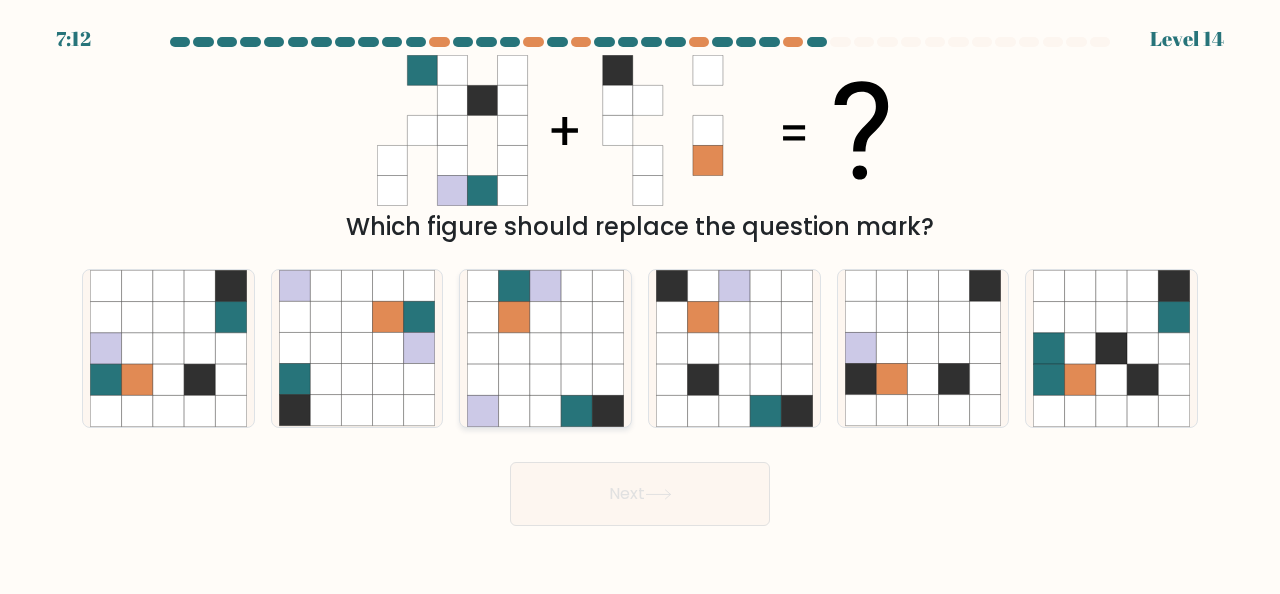 click 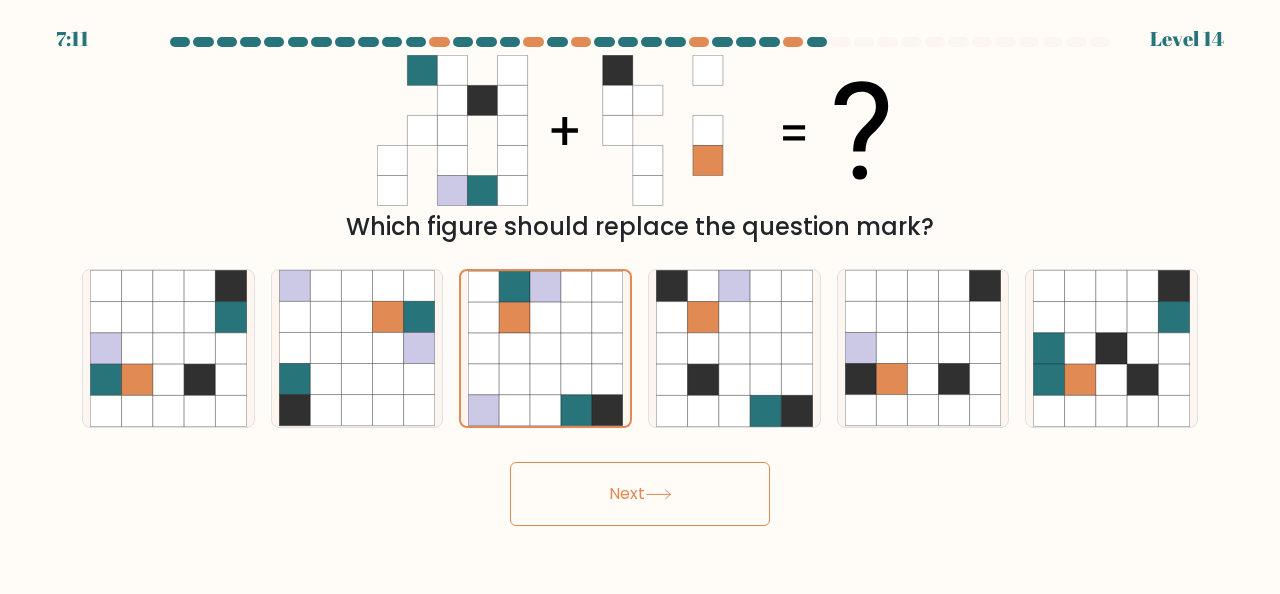 click on "Next" at bounding box center [640, 494] 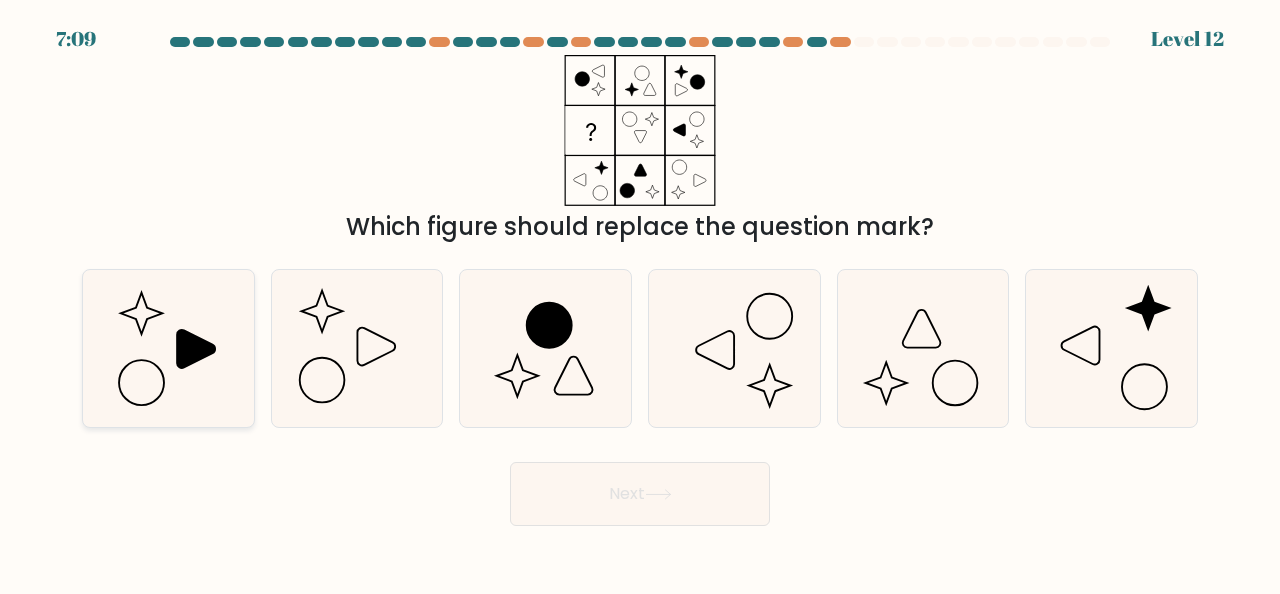 click 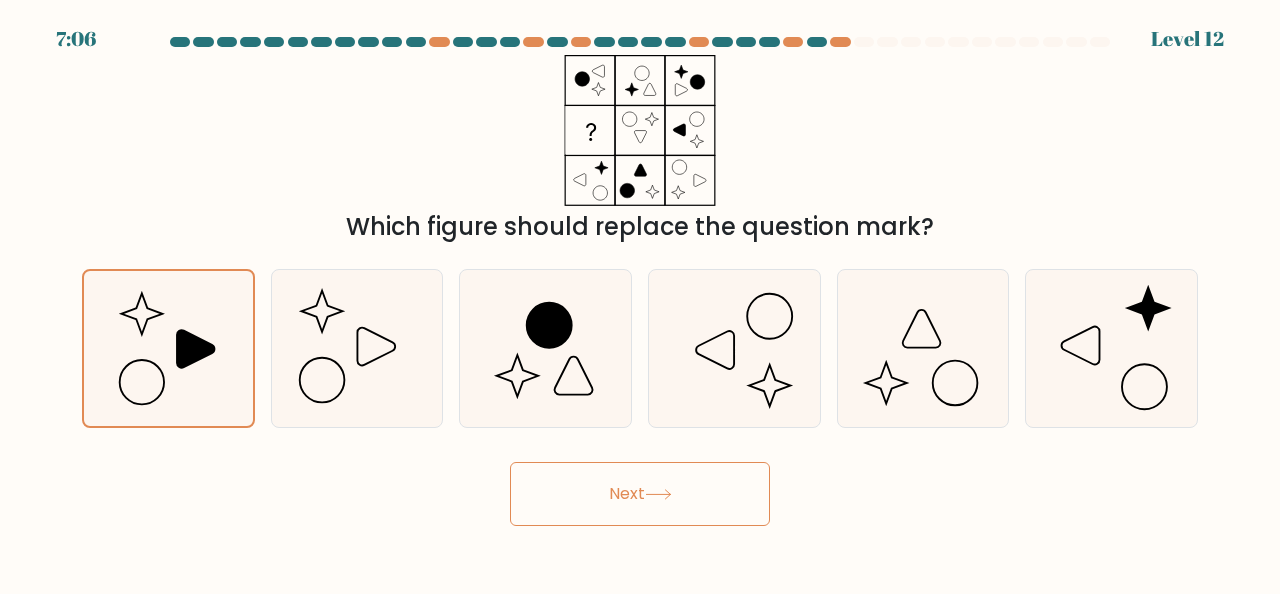 click on "Next" at bounding box center [640, 494] 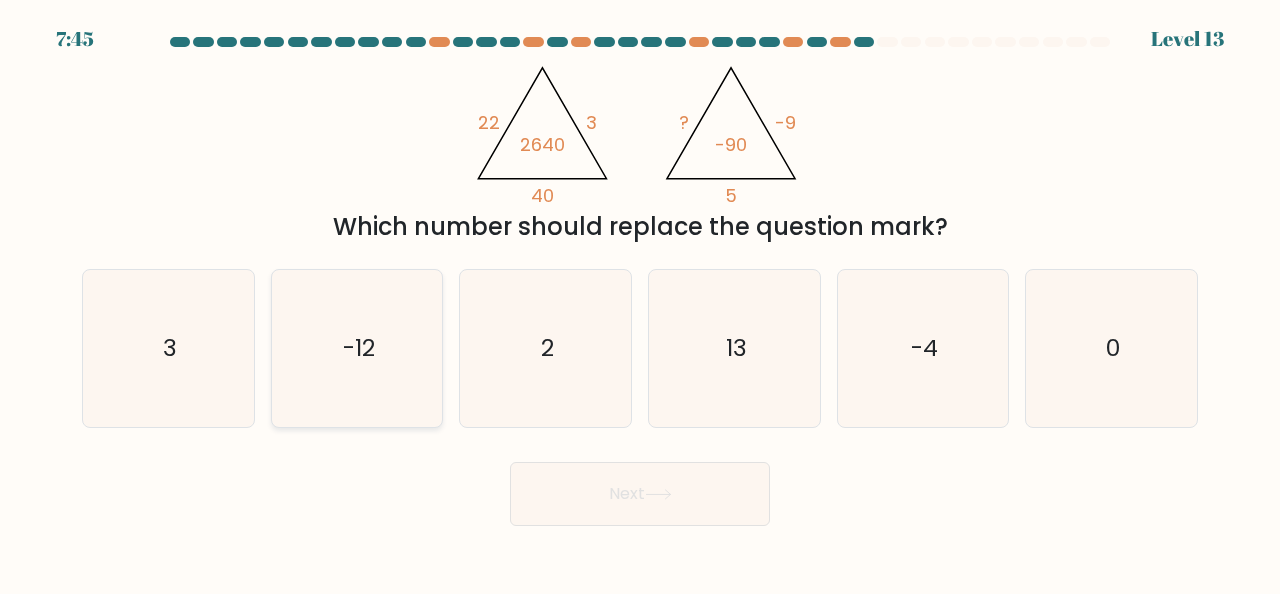 click on "-12" 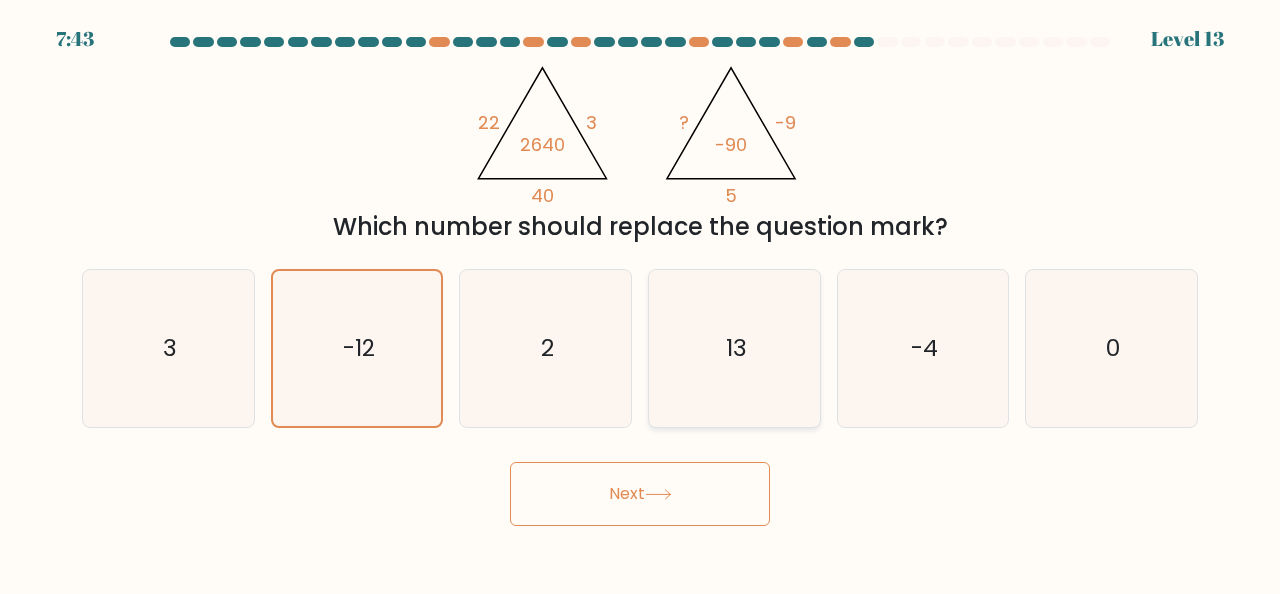 click on "13" 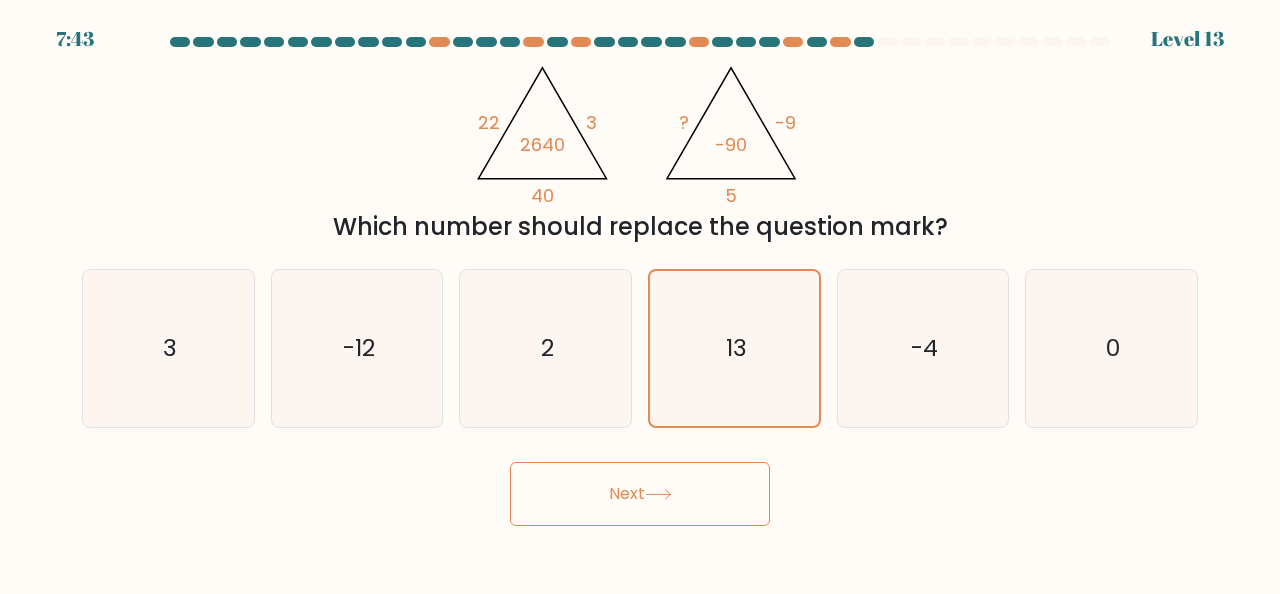 click on "Next" at bounding box center (640, 494) 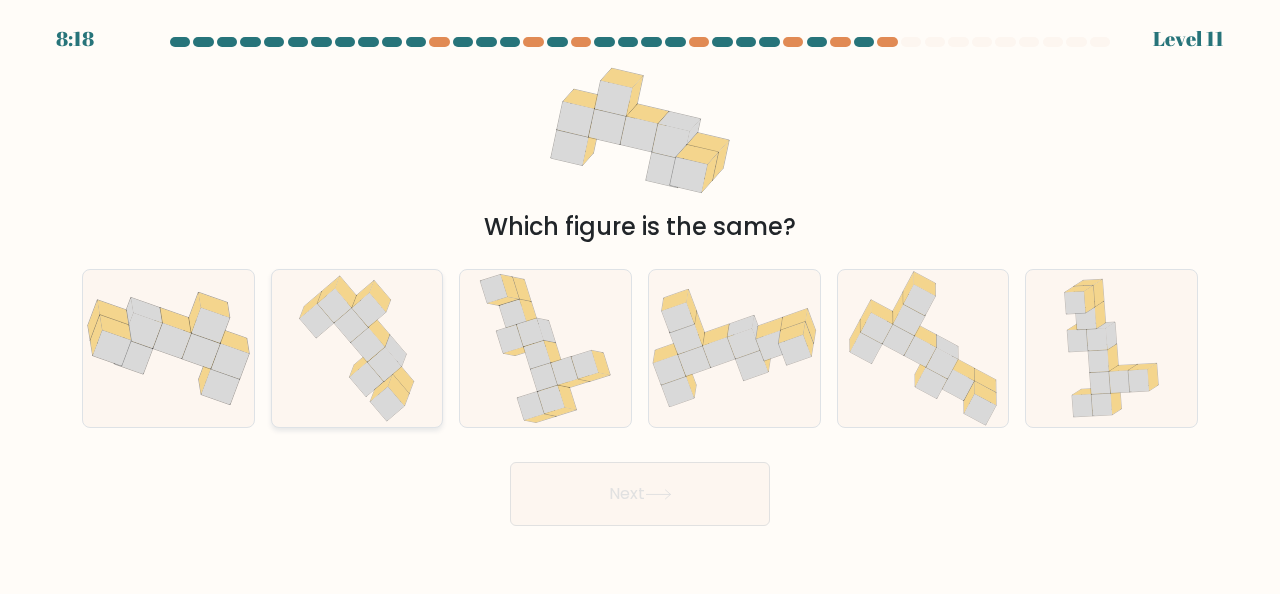 click 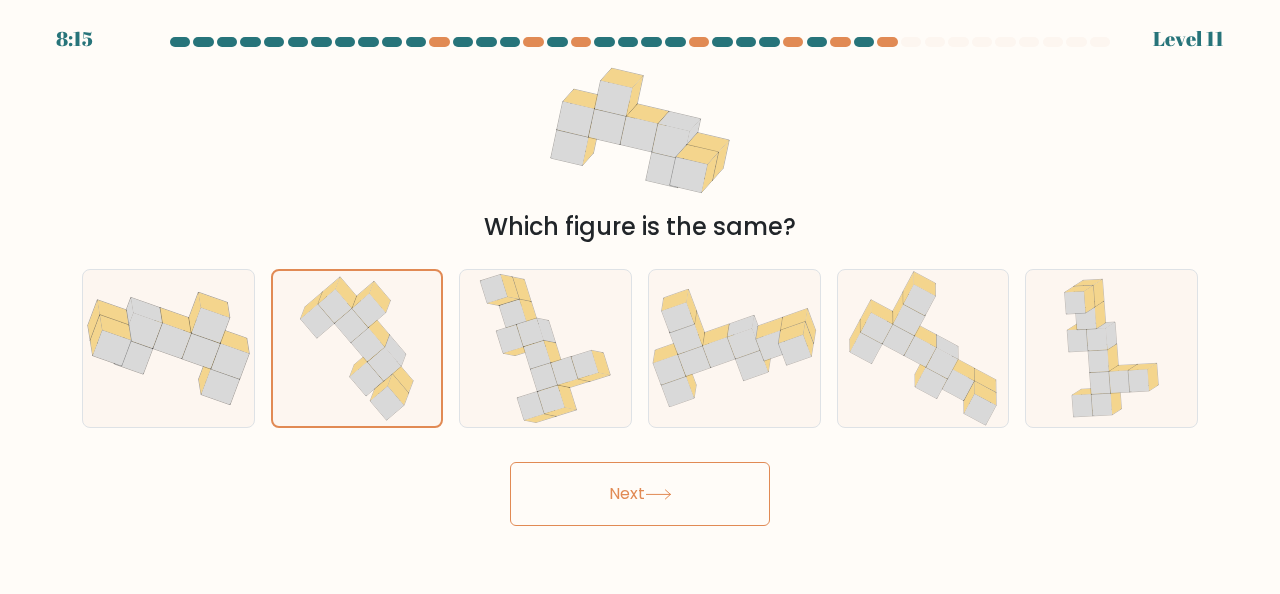 click on "Next" at bounding box center [640, 494] 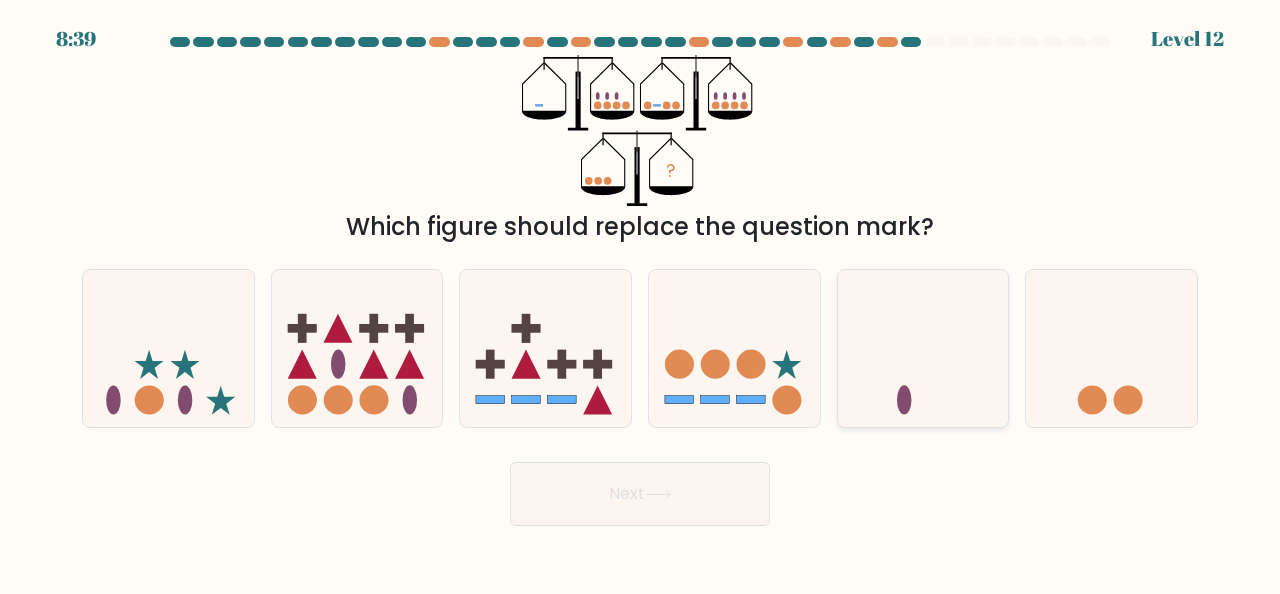click 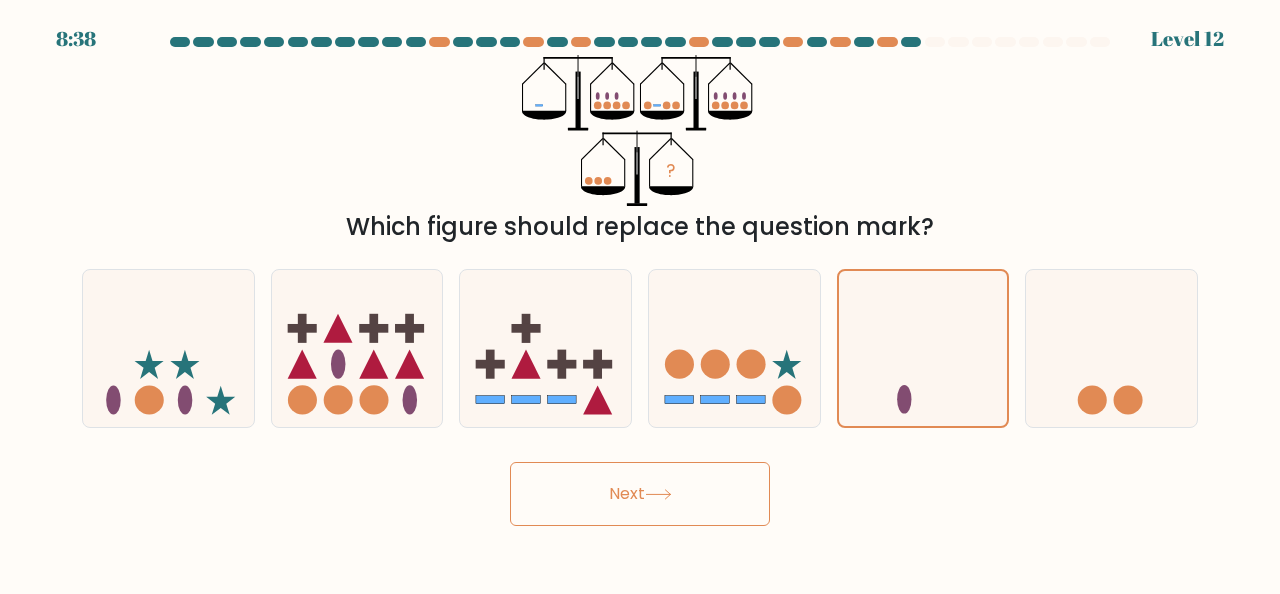 click on "Next" at bounding box center [640, 494] 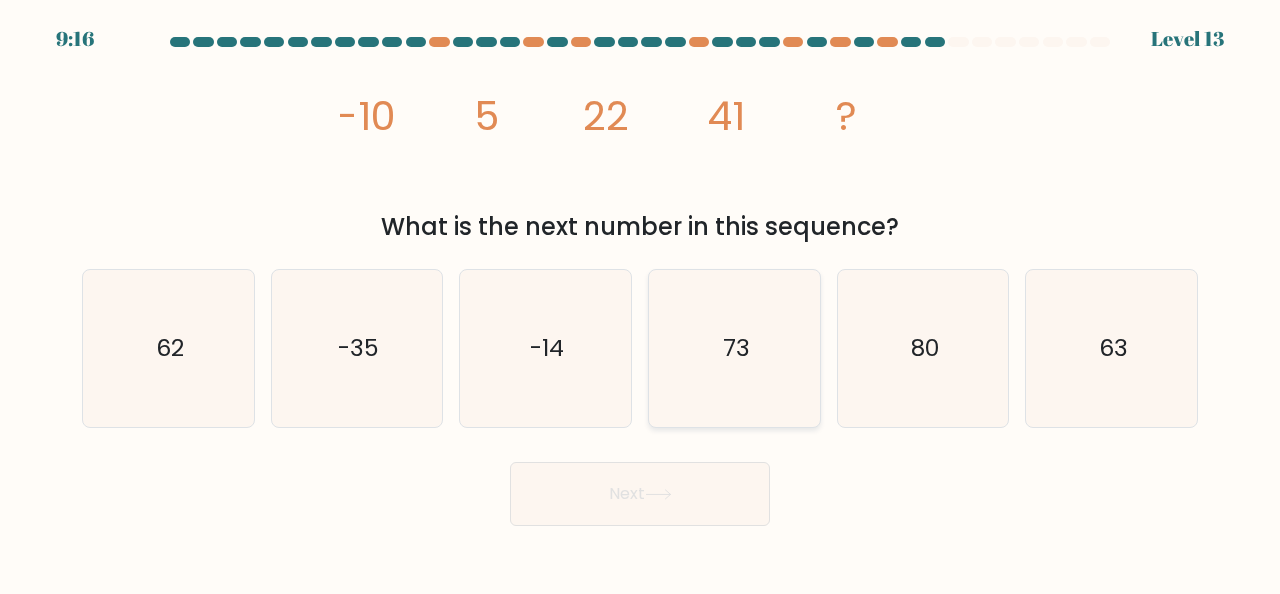click on "73" 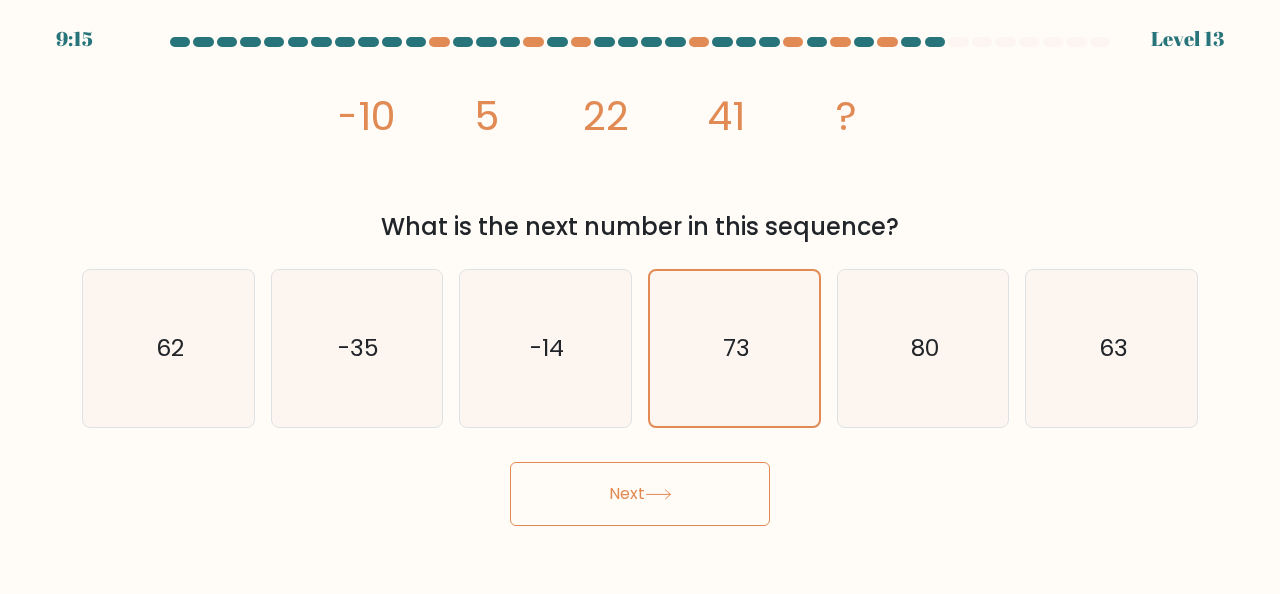 click 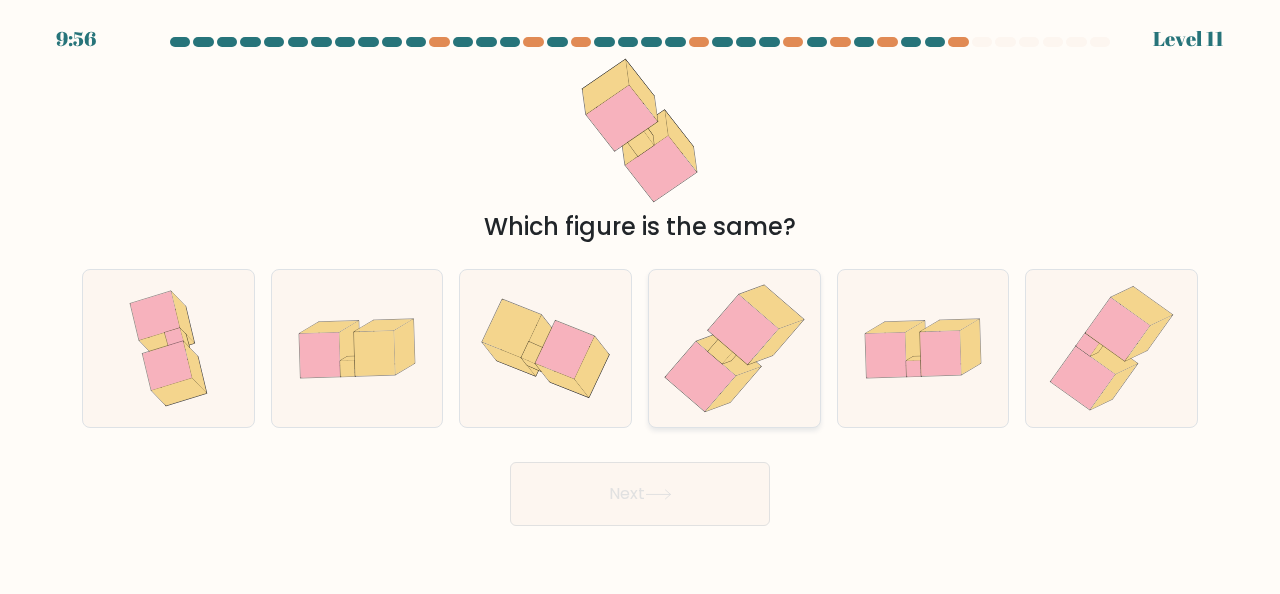 click 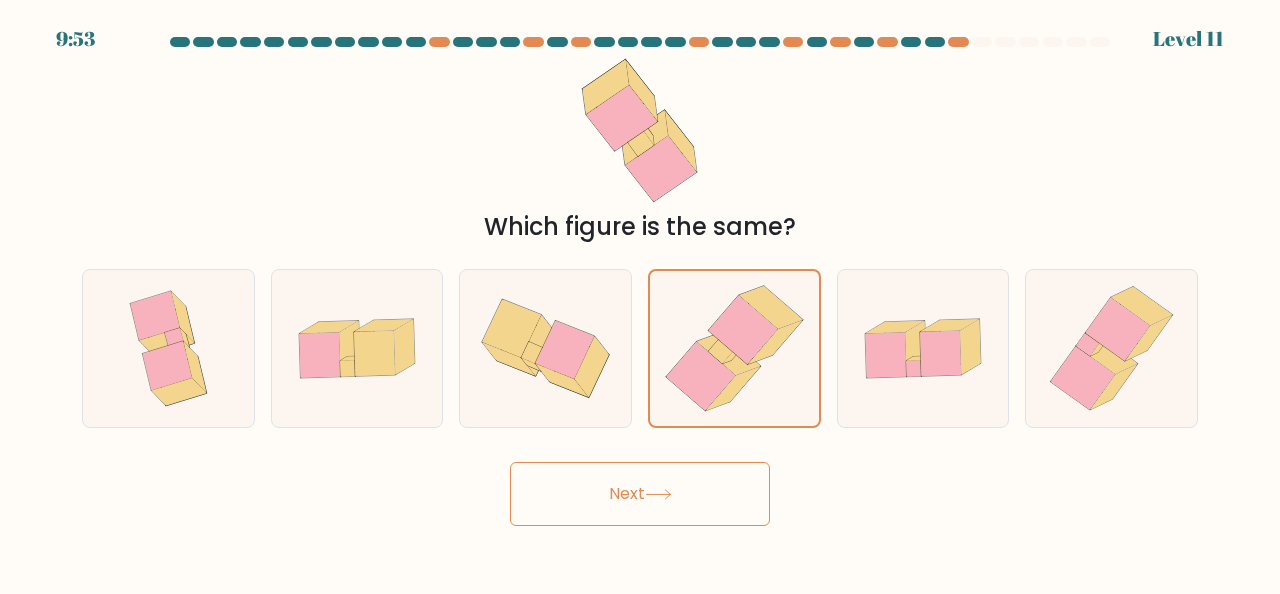 click on "Next" at bounding box center [640, 494] 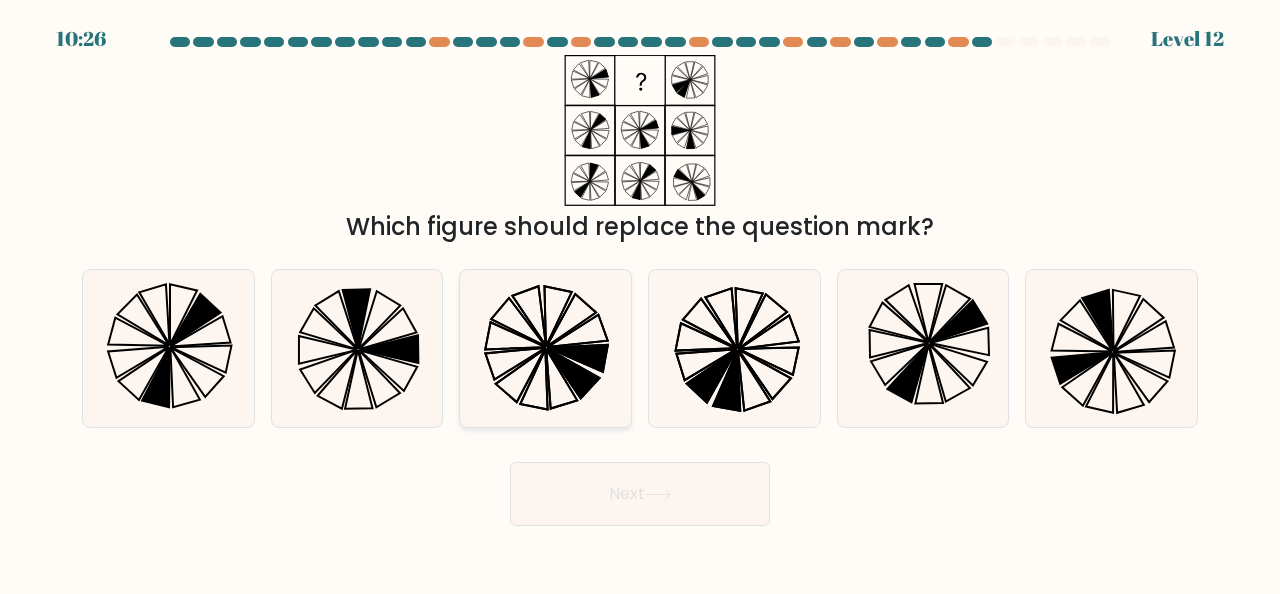 click 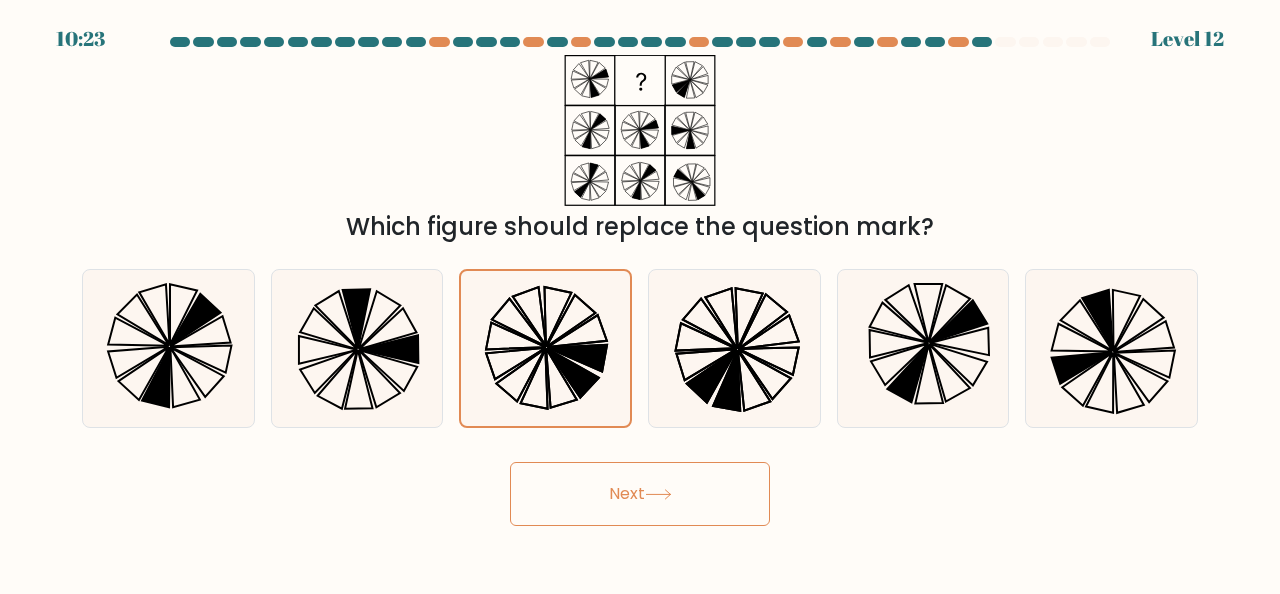 click on "Next" at bounding box center [640, 494] 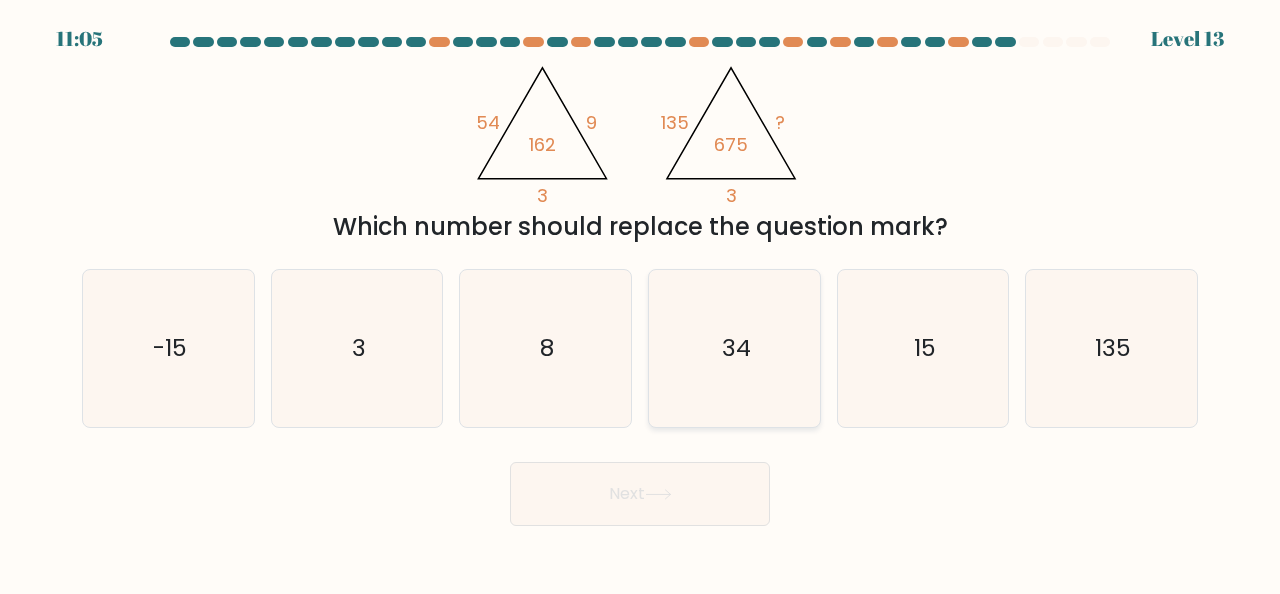click on "34" 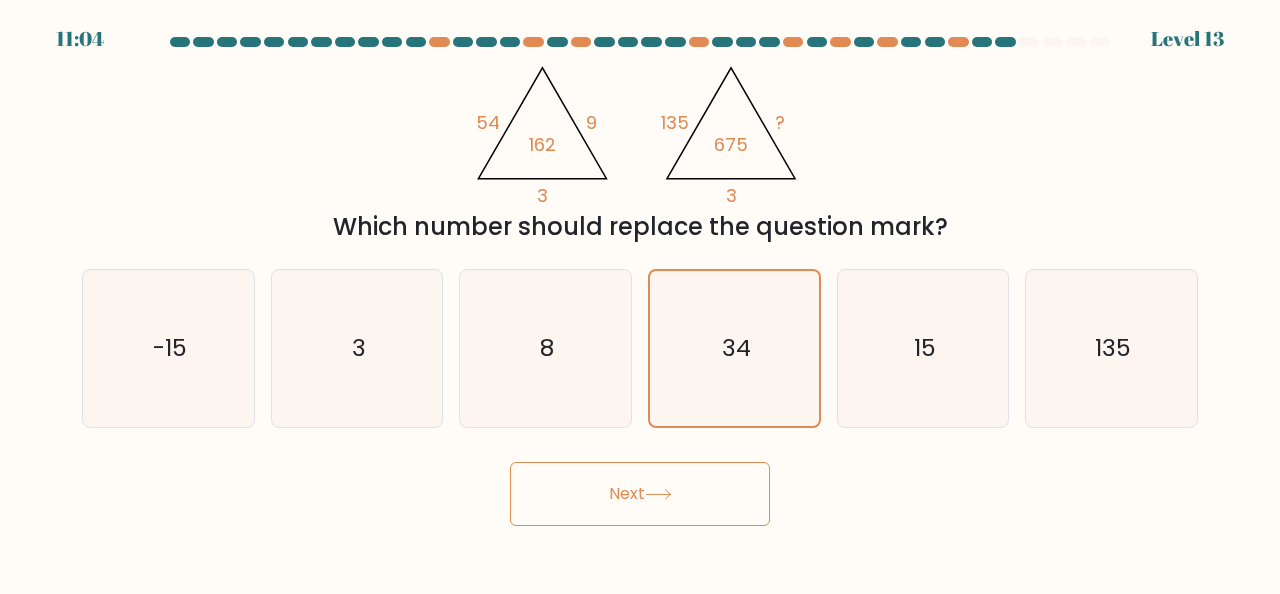click on "Next" at bounding box center [640, 494] 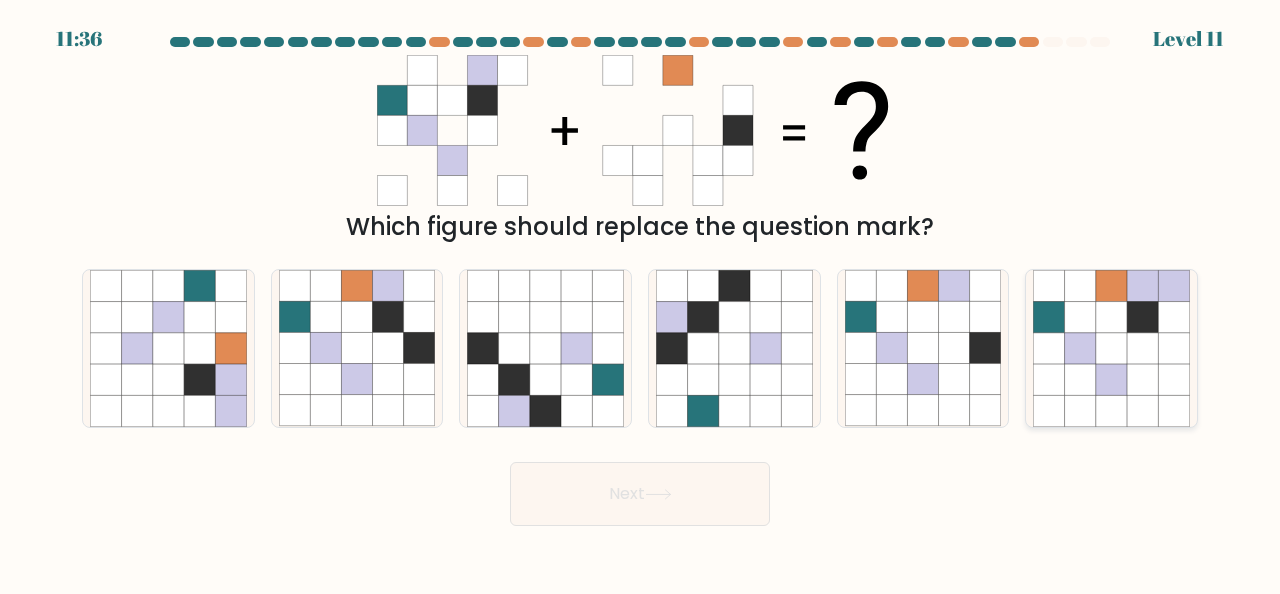 click 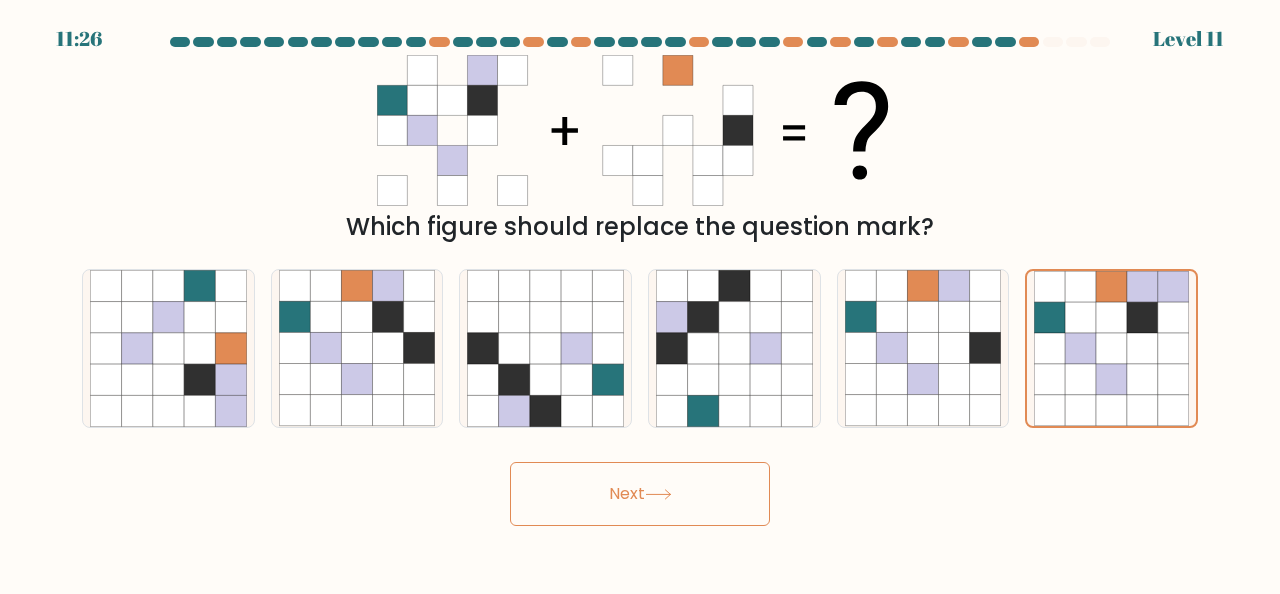 click on "Next" at bounding box center [640, 494] 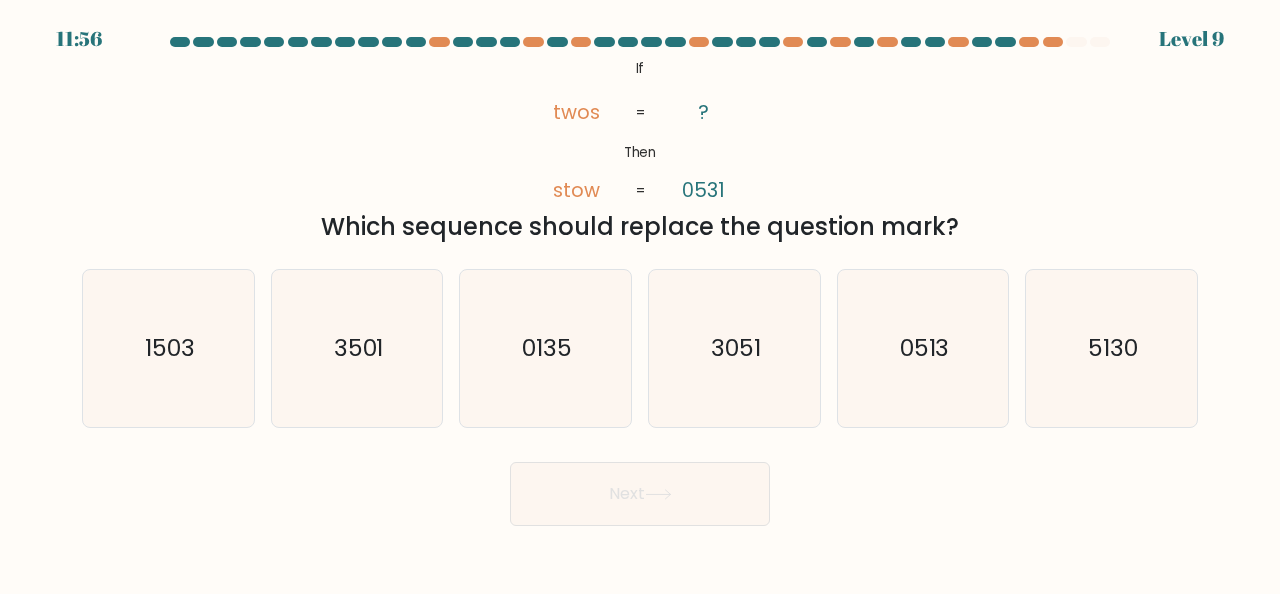 click on "f.
5130" at bounding box center [1111, 348] 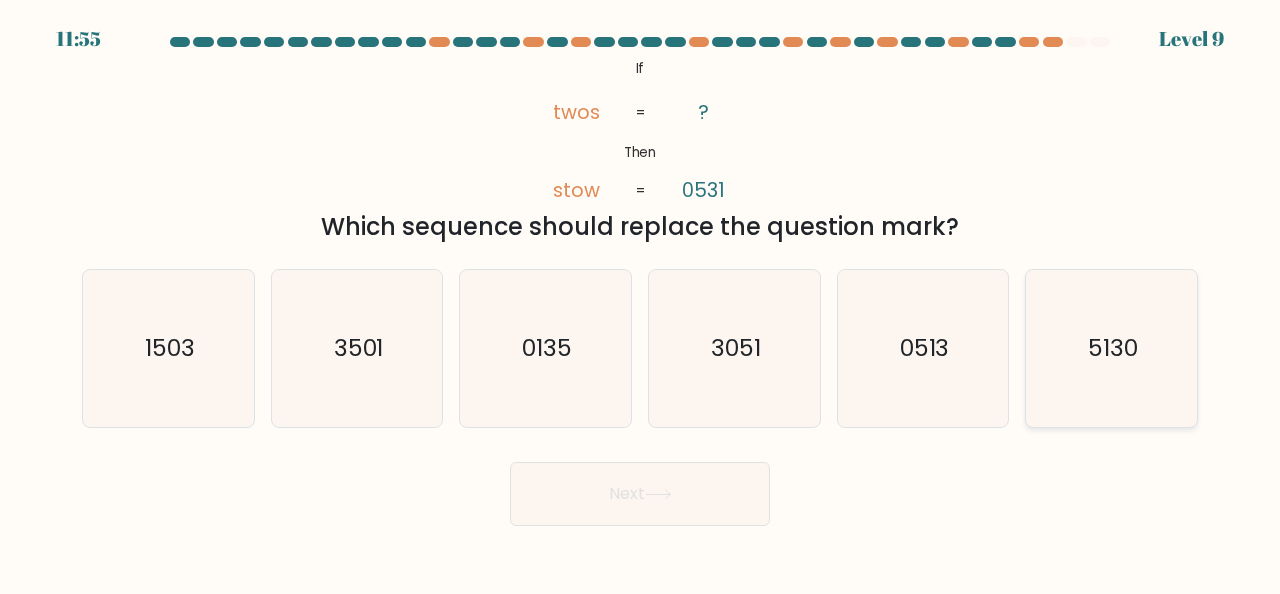 click on "5130" 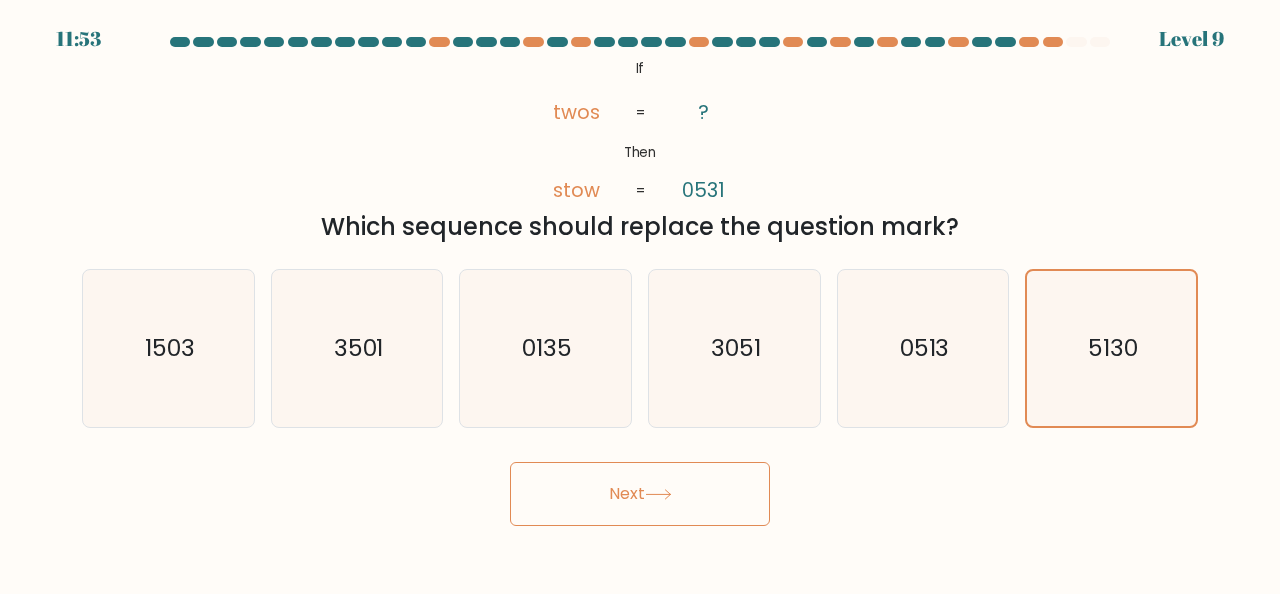 click on "Next" at bounding box center [640, 494] 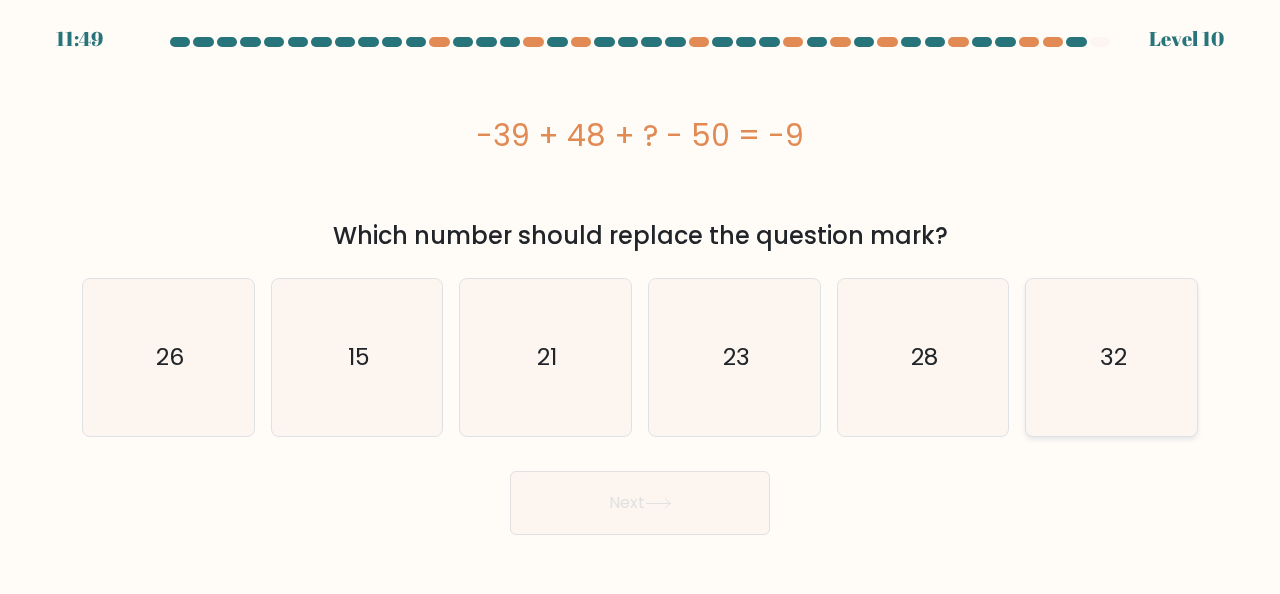 click on "32" 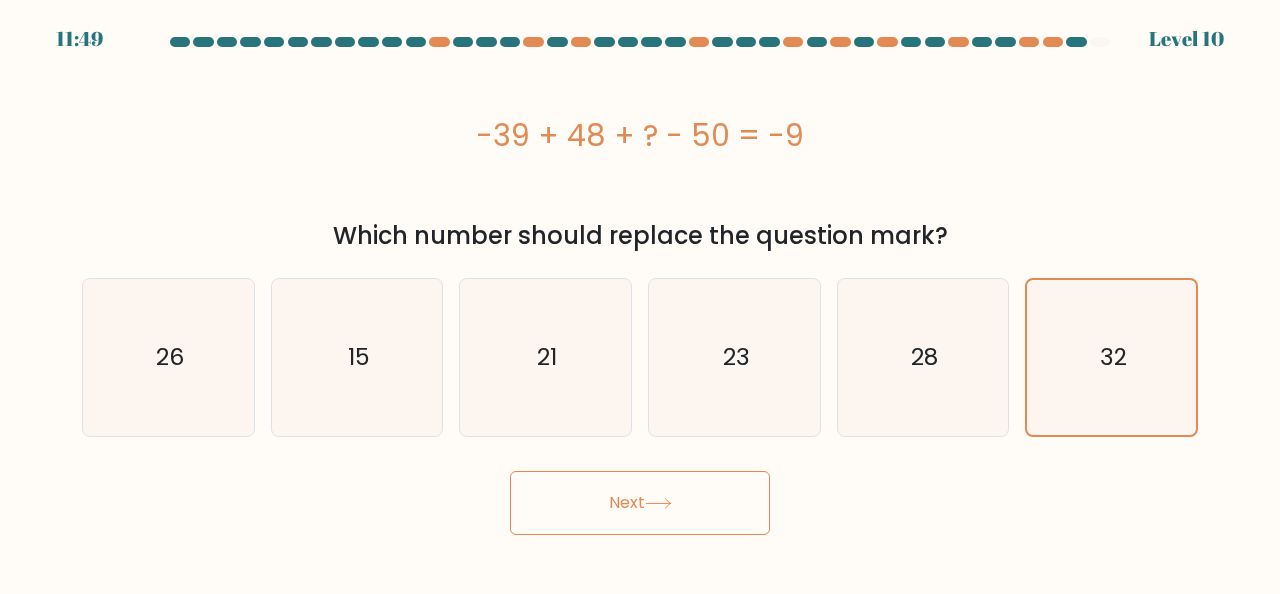 click 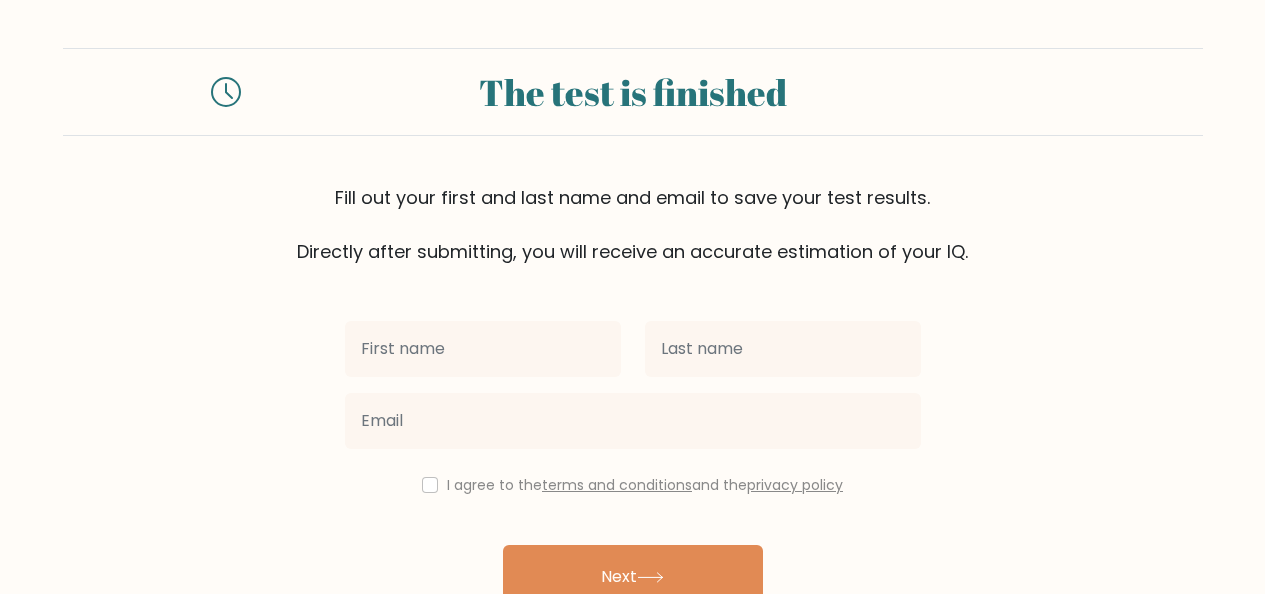 scroll, scrollTop: 0, scrollLeft: 0, axis: both 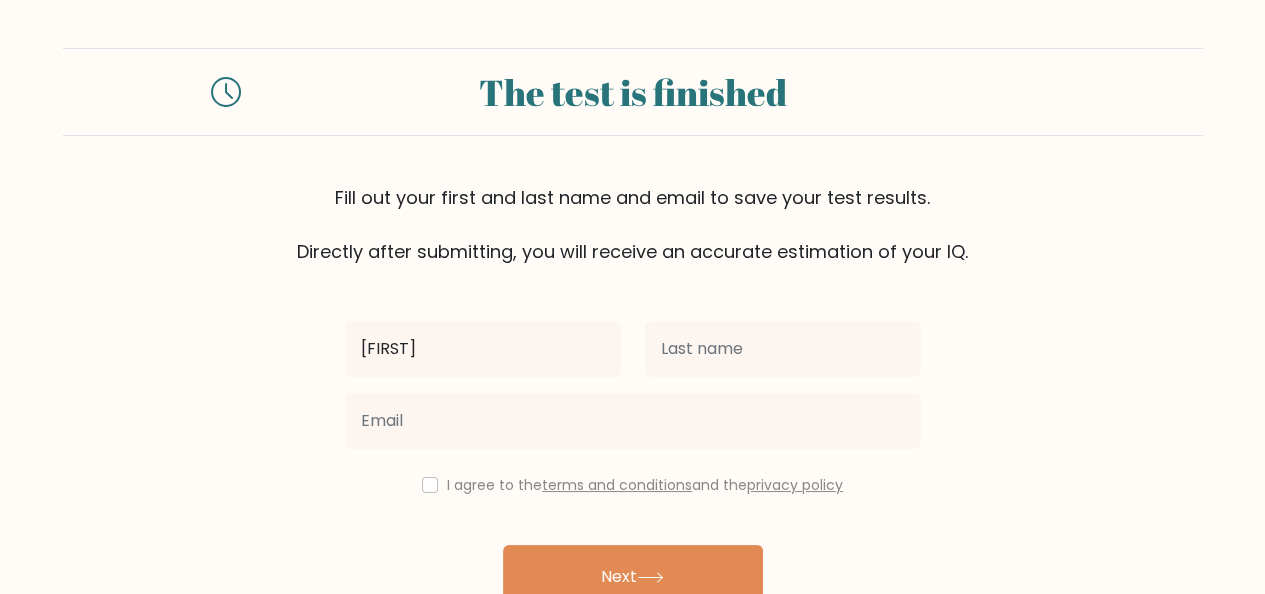 type on "[FIRST]" 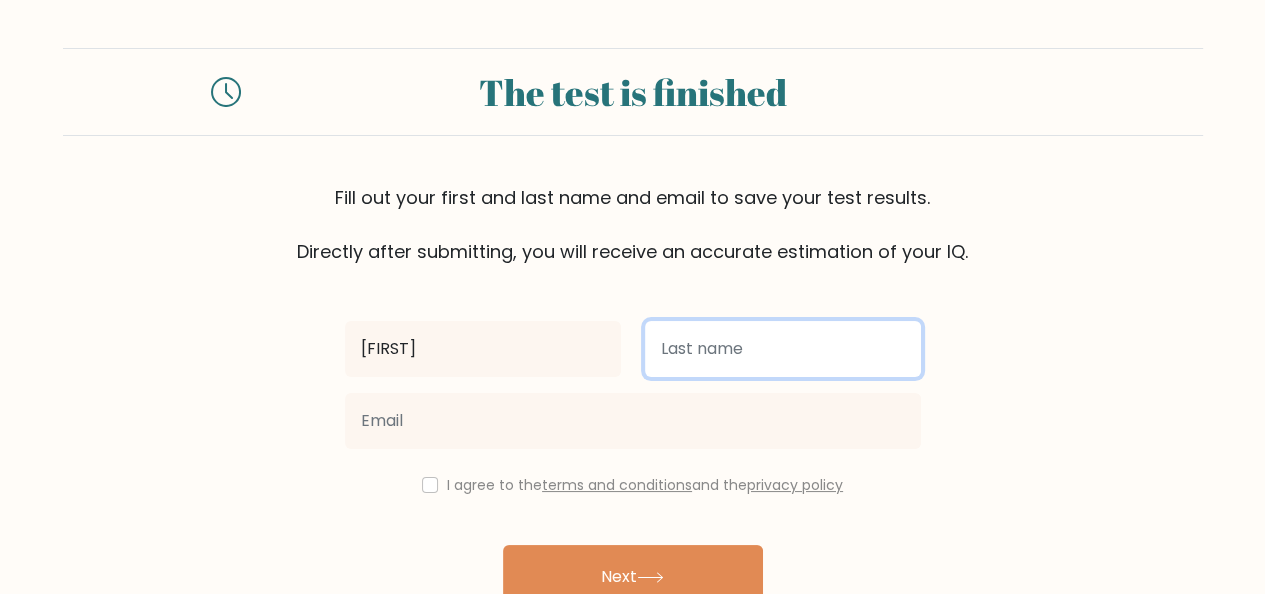 click at bounding box center (783, 349) 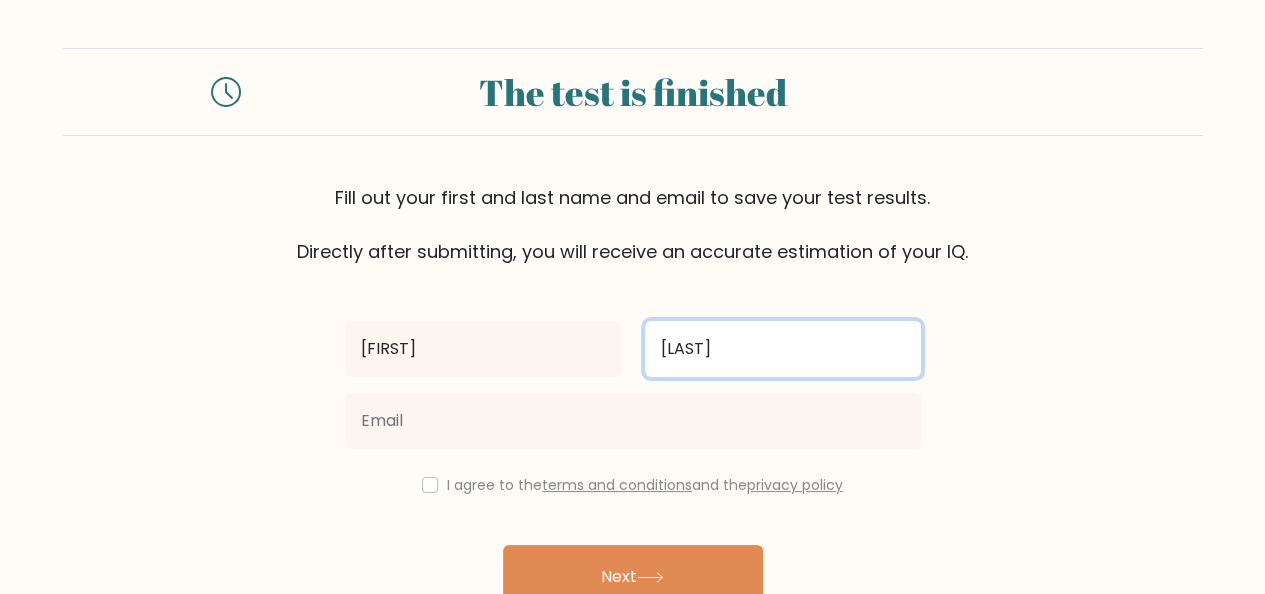 type on "[LAST]" 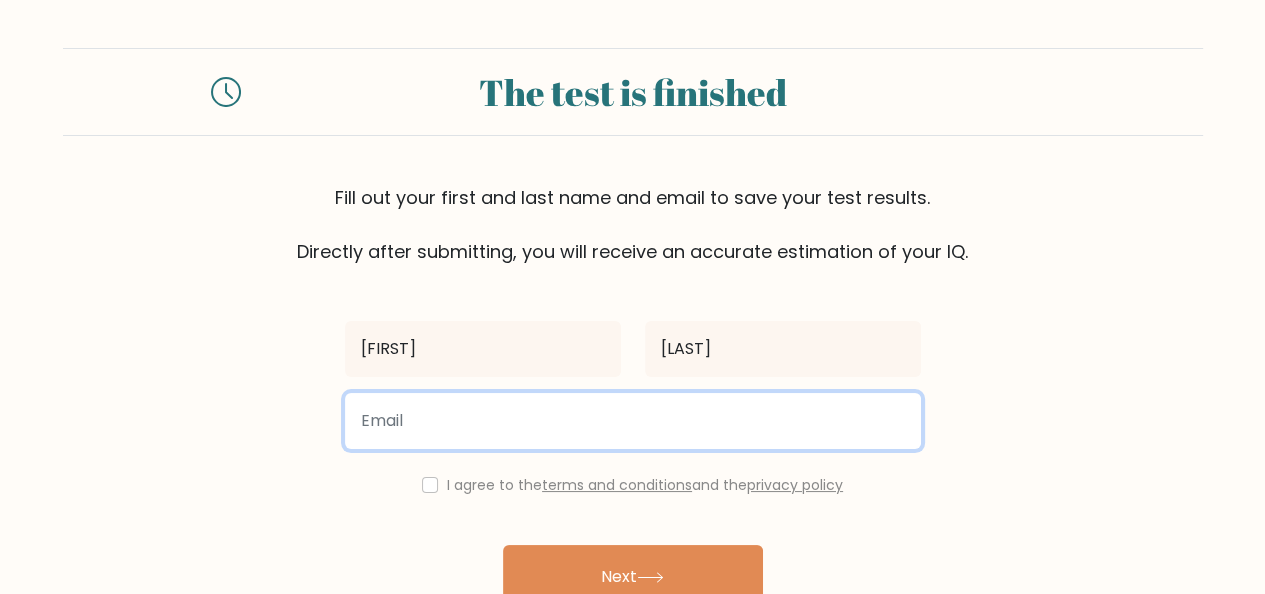 click at bounding box center [633, 421] 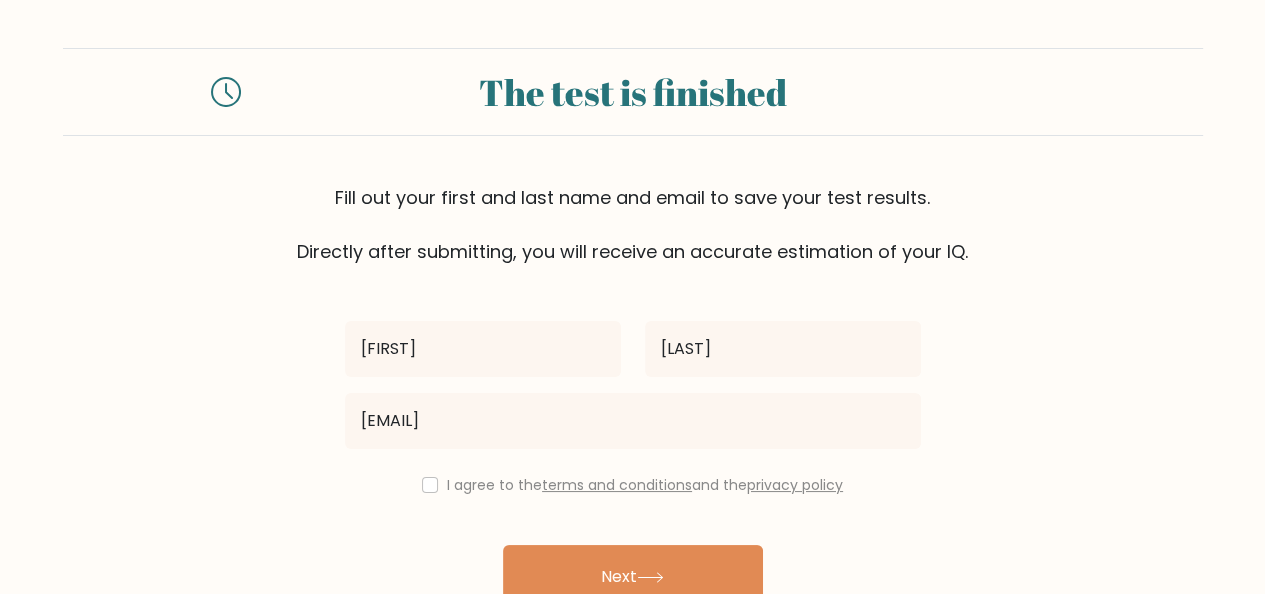 click on "I agree to the  terms and conditions  and the  privacy policy" at bounding box center (645, 485) 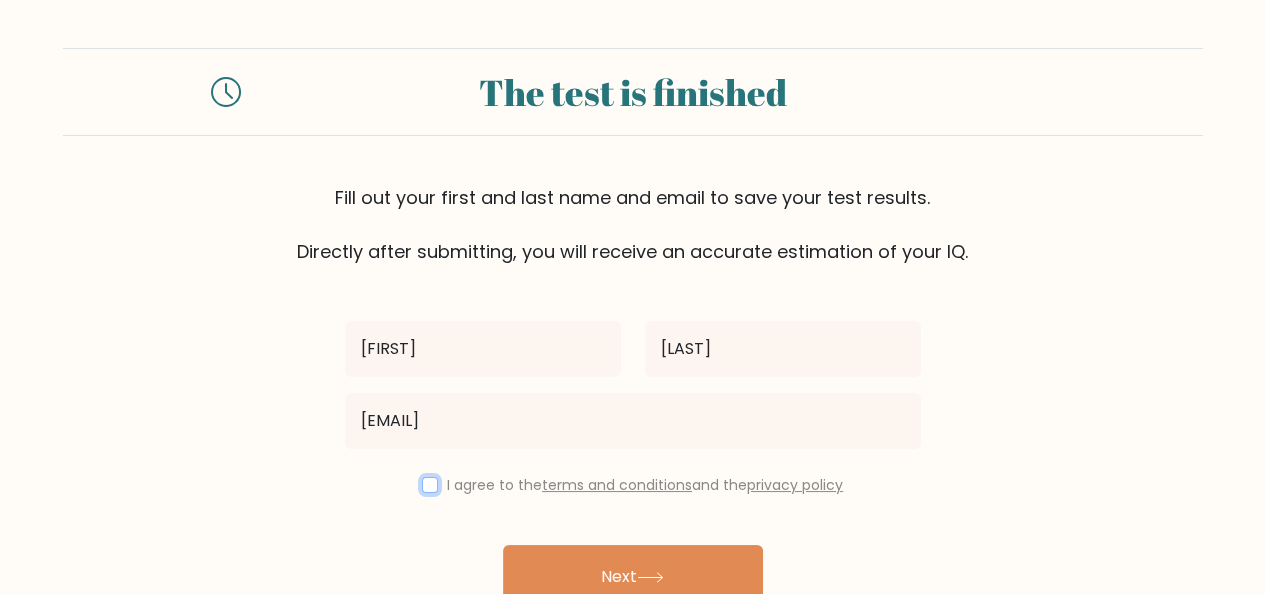 click at bounding box center [430, 485] 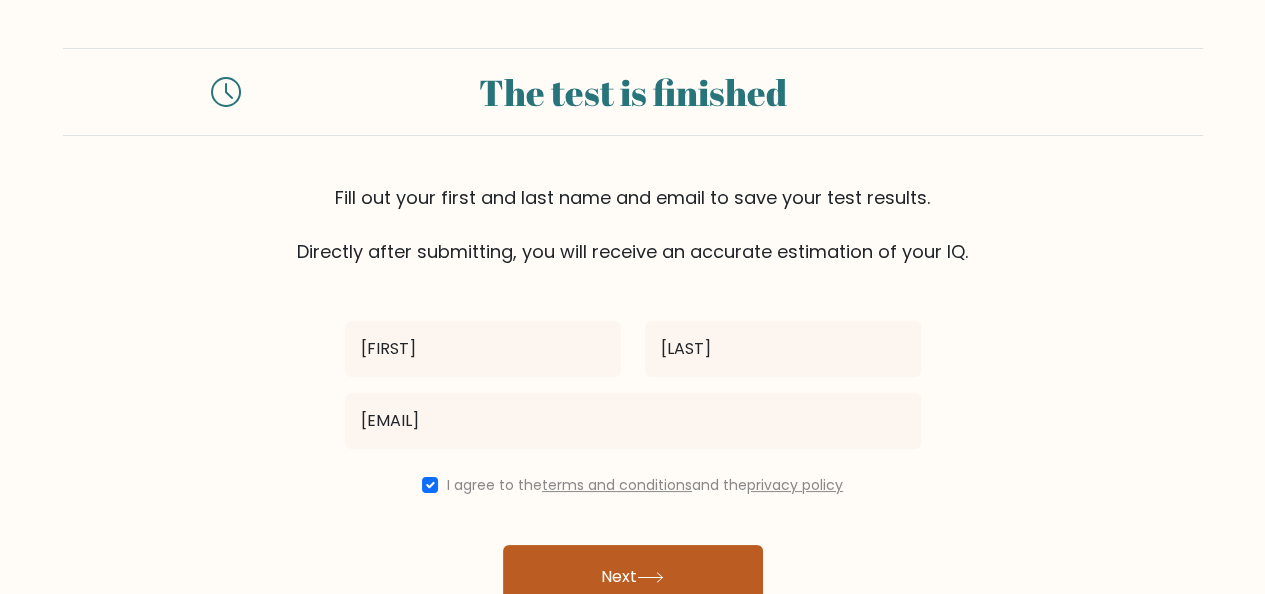 click on "Next" at bounding box center (633, 577) 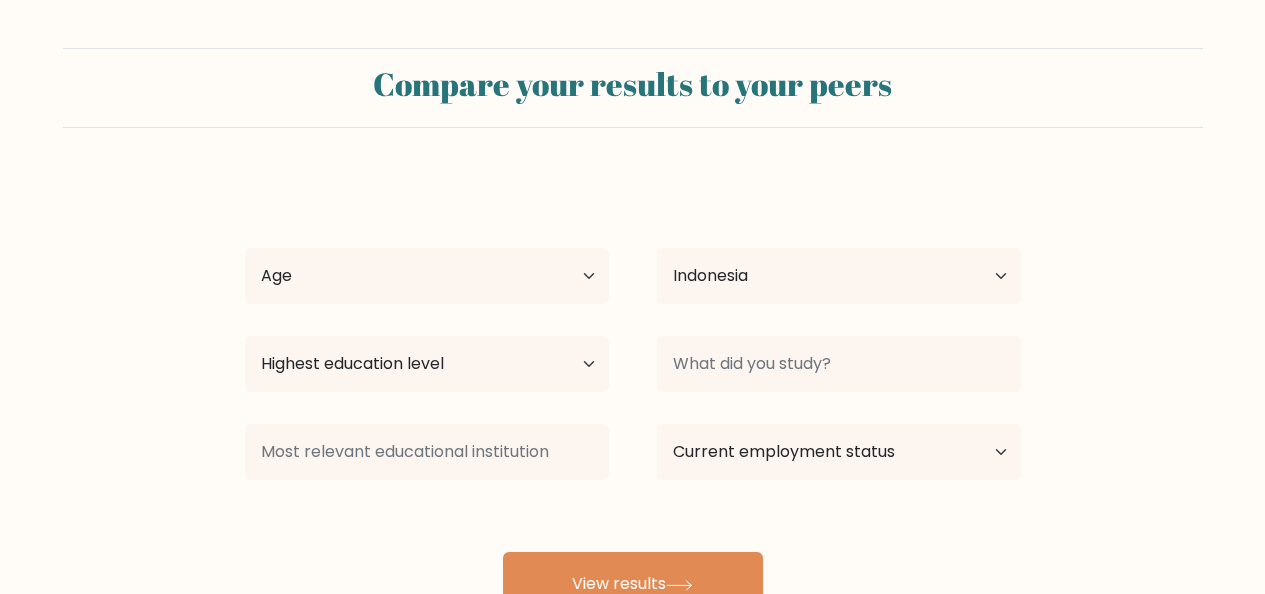 select on "ID" 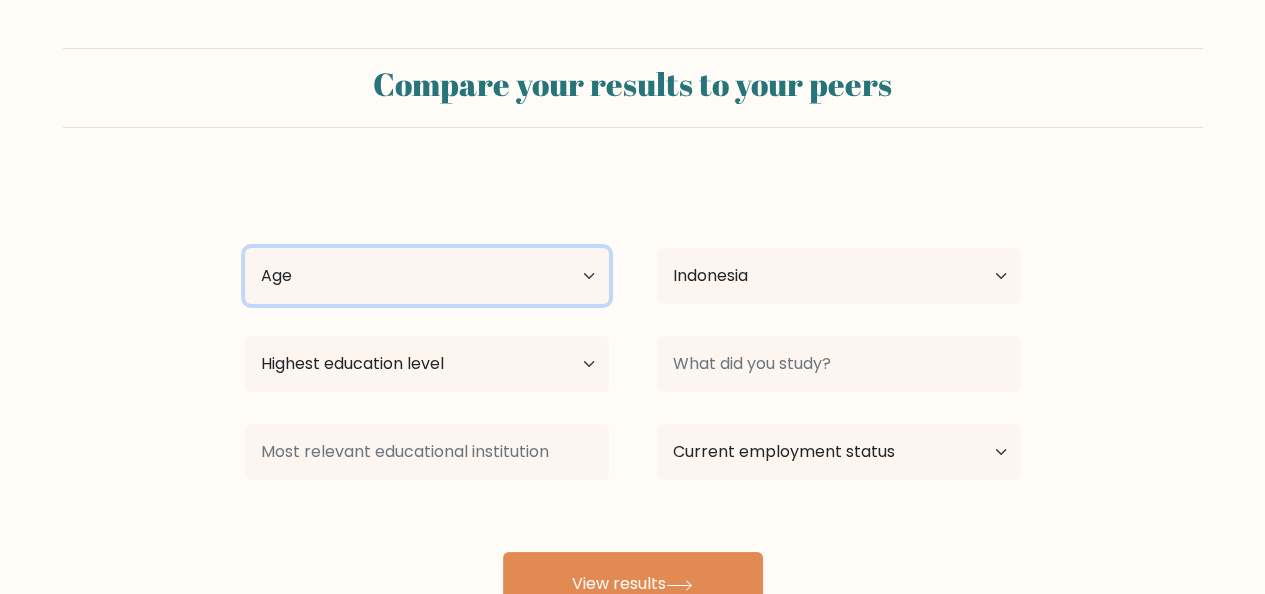 click on "Age
Under 18 years old
18-24 years old
25-34 years old
35-44 years old
45-54 years old
55-64 years old
65 years old and above" at bounding box center [427, 276] 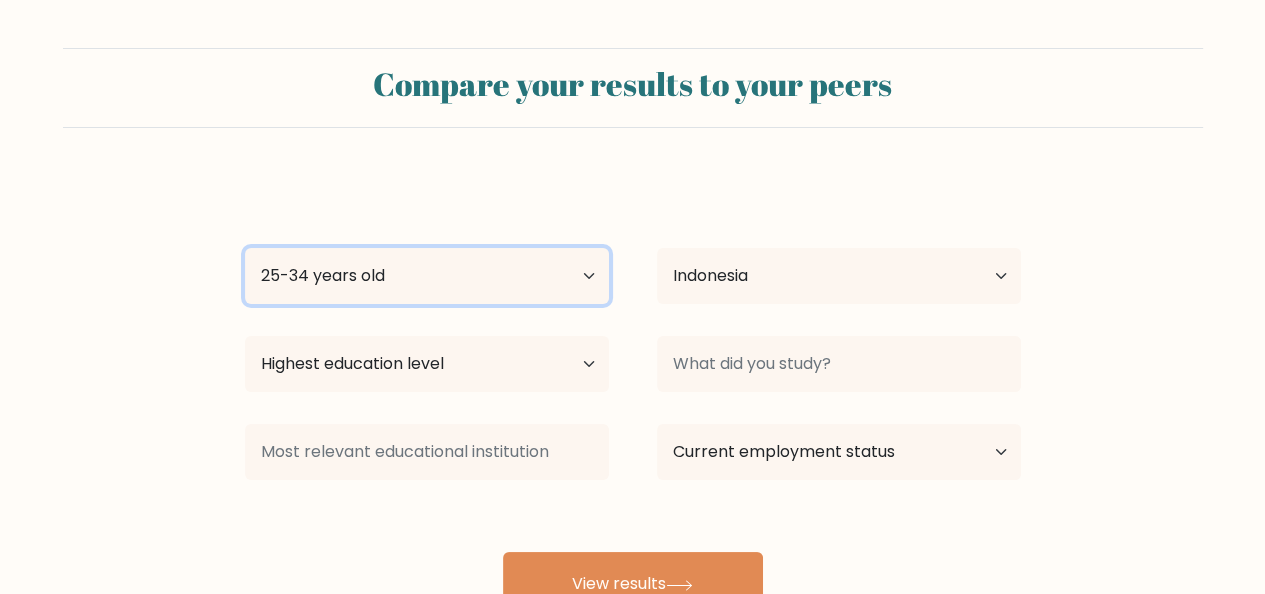 click on "Age
Under 18 years old
18-24 years old
25-34 years old
35-44 years old
45-54 years old
55-64 years old
65 years old and above" at bounding box center (427, 276) 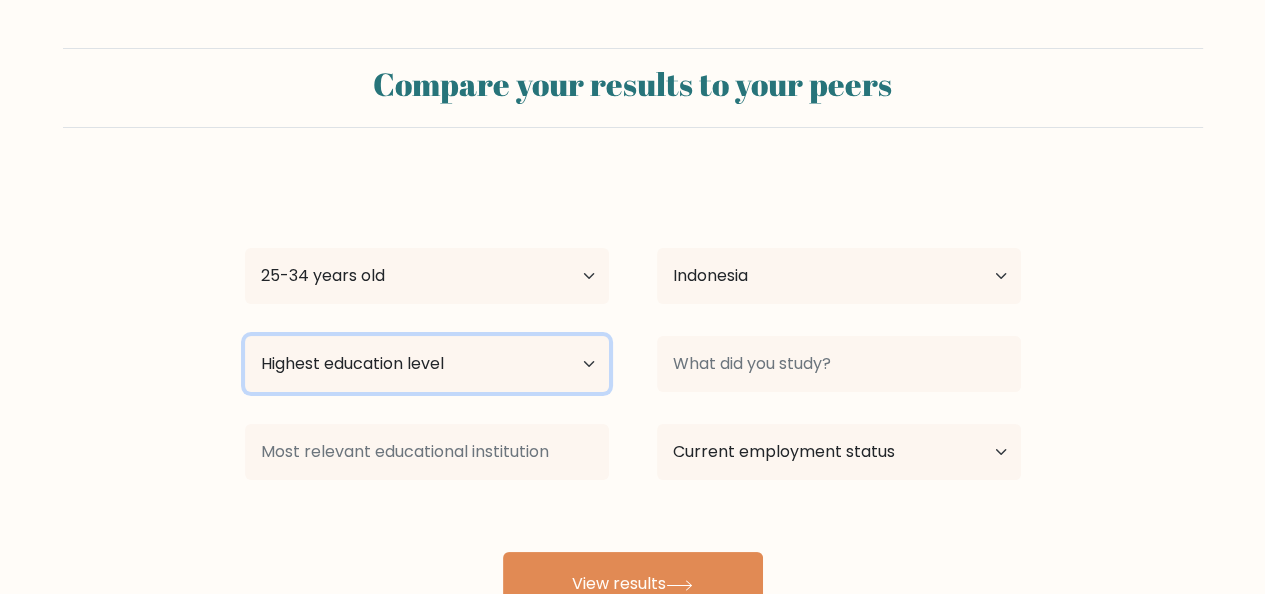click on "Highest education level
No schooling
Primary
Lower Secondary
Upper Secondary
Occupation Specific
Bachelor's degree
Master's degree
Doctoral degree" at bounding box center (427, 364) 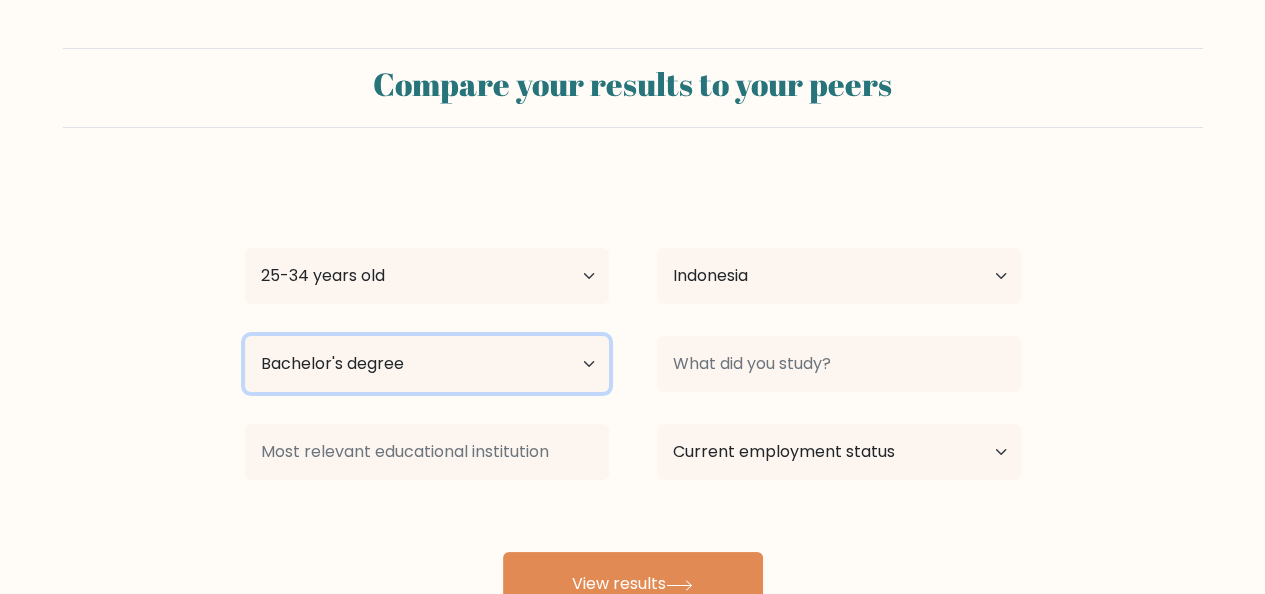 click on "Highest education level
No schooling
Primary
Lower Secondary
Upper Secondary
Occupation Specific
Bachelor's degree
Master's degree
Doctoral degree" at bounding box center (427, 364) 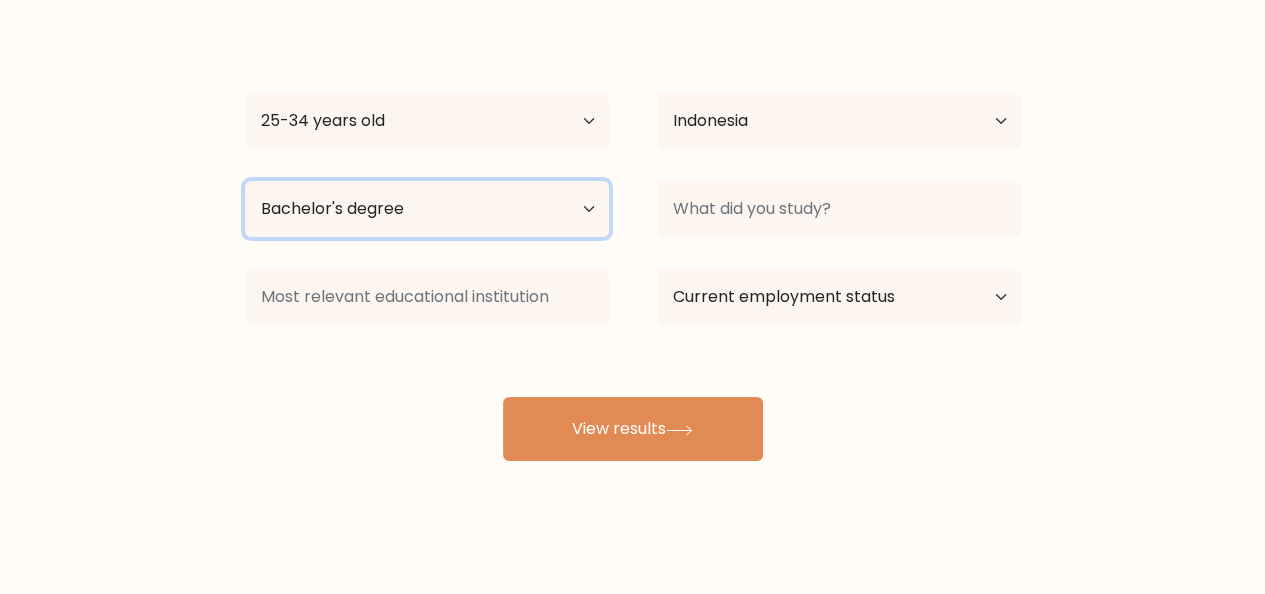 scroll, scrollTop: 164, scrollLeft: 0, axis: vertical 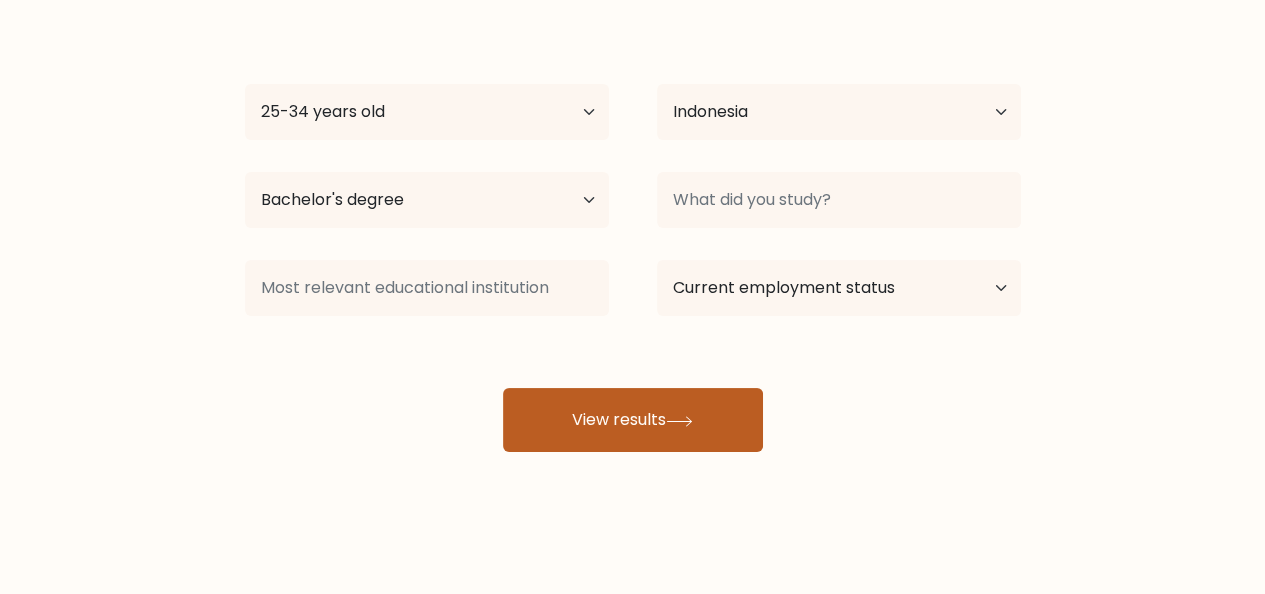 click on "View results" at bounding box center [633, 420] 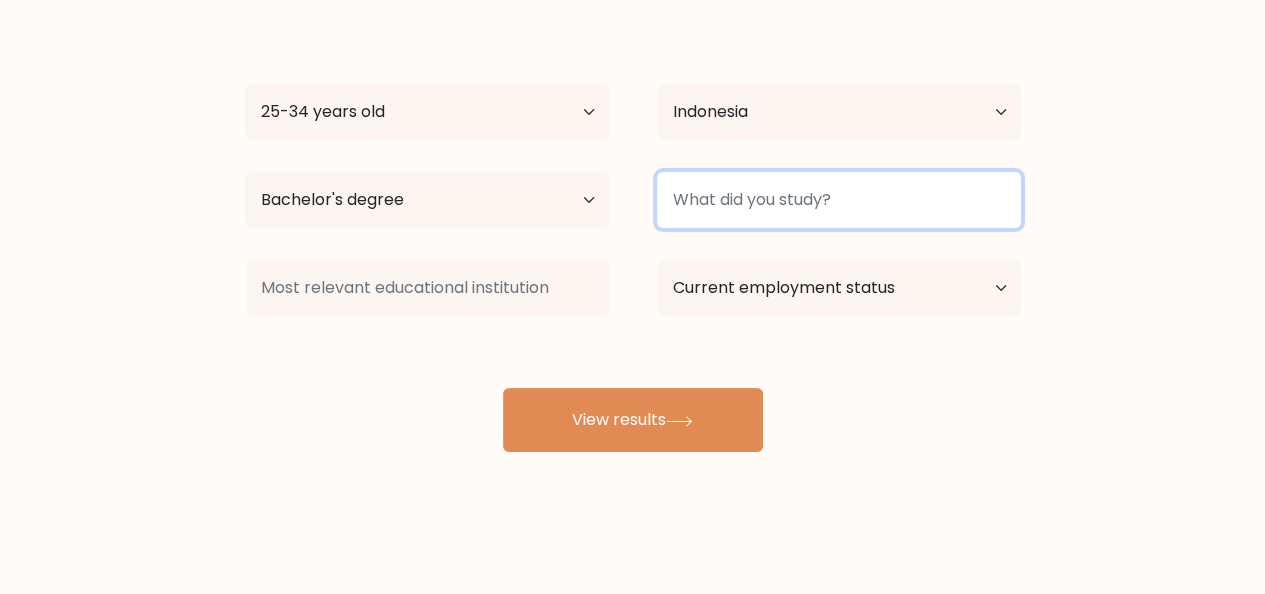 click at bounding box center (839, 200) 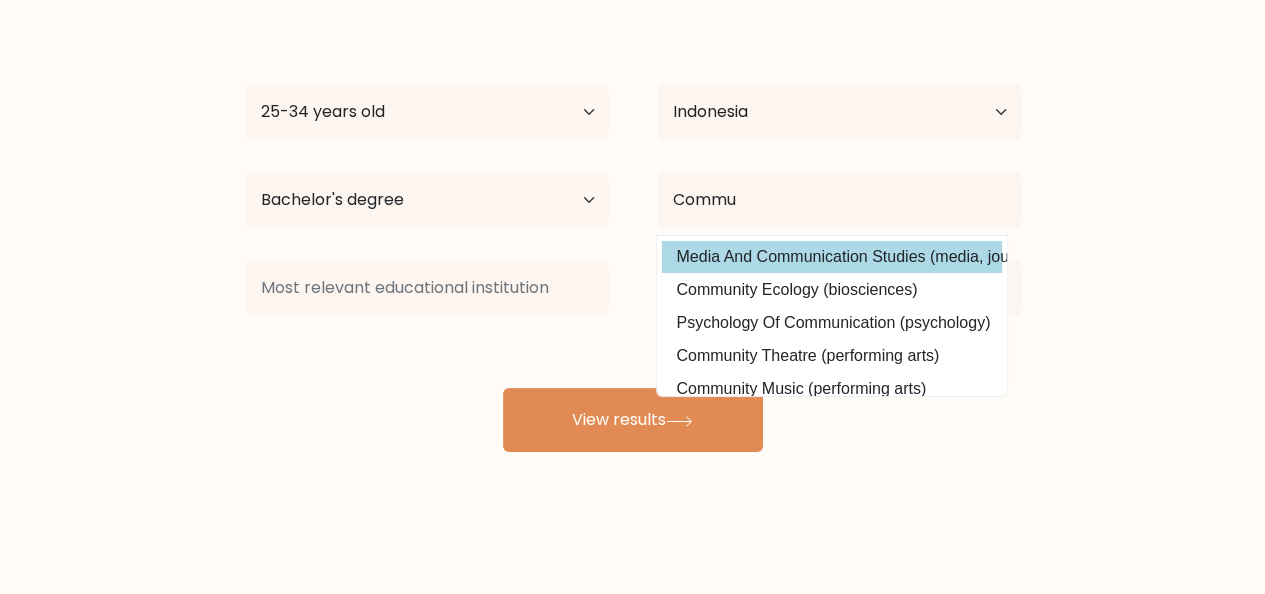 click on "Arman
Maulana
Age
Under 18 years old
18-24 years old
25-34 years old
35-44 years old
45-54 years old
55-64 years old
65 years old and above
Country
Afghanistan
Albania
Algeria
American Samoa
Andorra
Angola
Anguilla
Antarctica
Antigua and Barbuda
Argentina
Armenia
Aruba
Australia
Austria
Azerbaijan
Bahamas
Bahrain
Bangladesh
Barbados
Belarus
Belgium
Belize
Benin
Bermuda
Bhutan
Bolivia
Bonaire, Sint Eustatius and Saba
Bosnia and Herzegovina
Botswana
Bouvet Island
Brazil
Brunei" at bounding box center [633, 232] 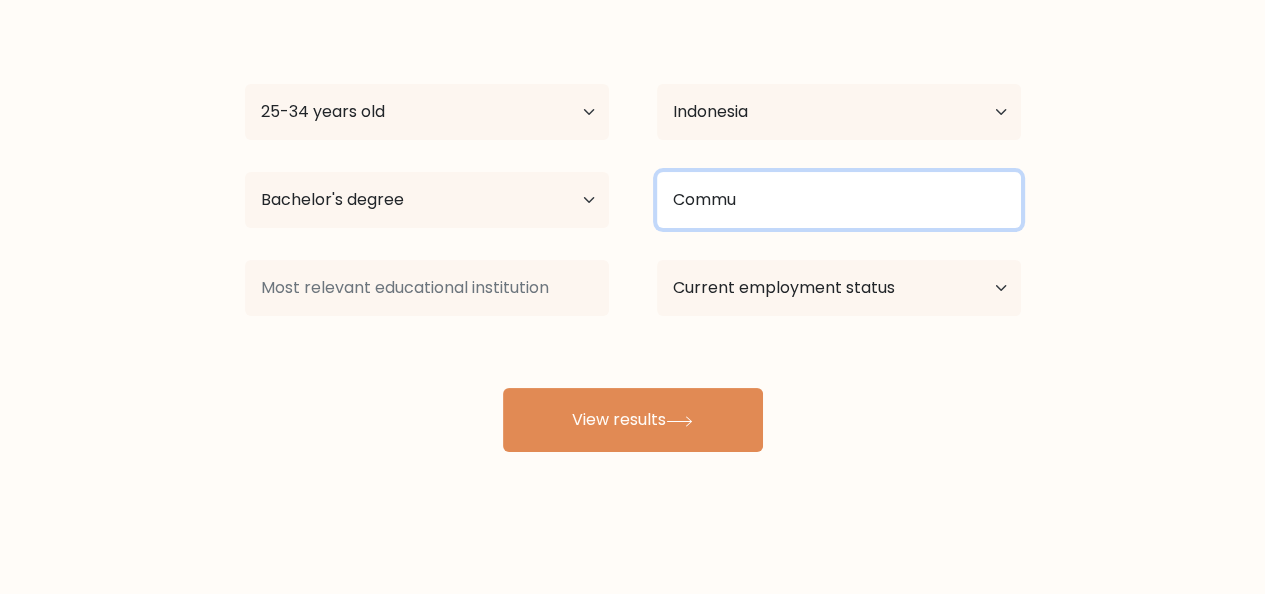 click on "Commu" at bounding box center [839, 200] 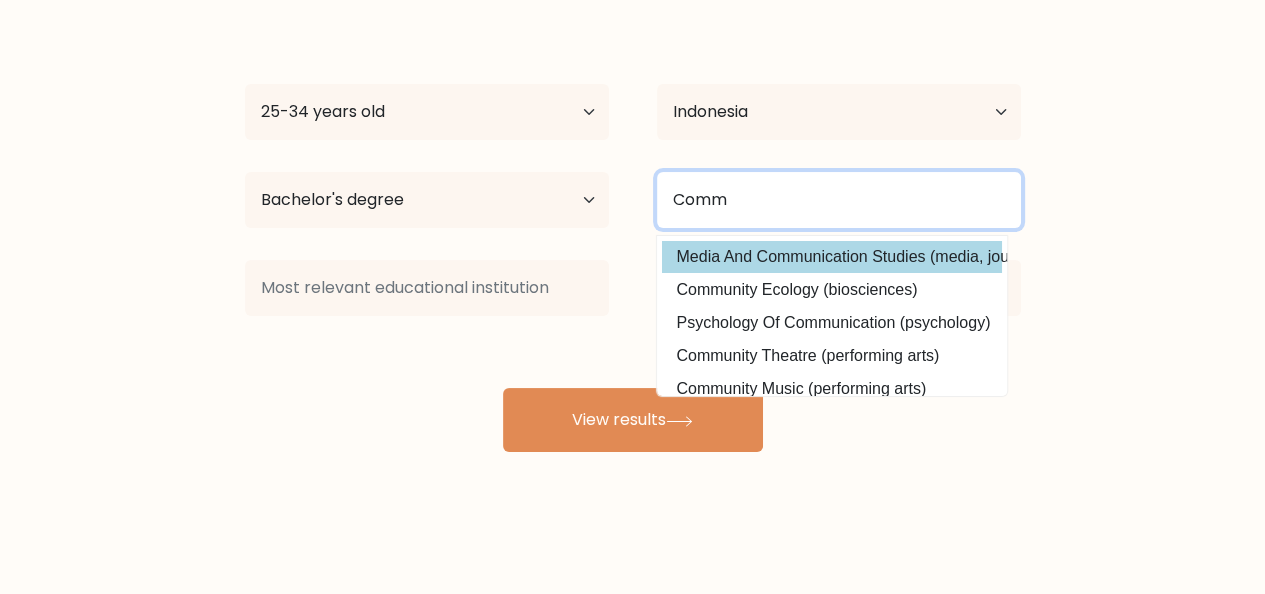 type on "Comm" 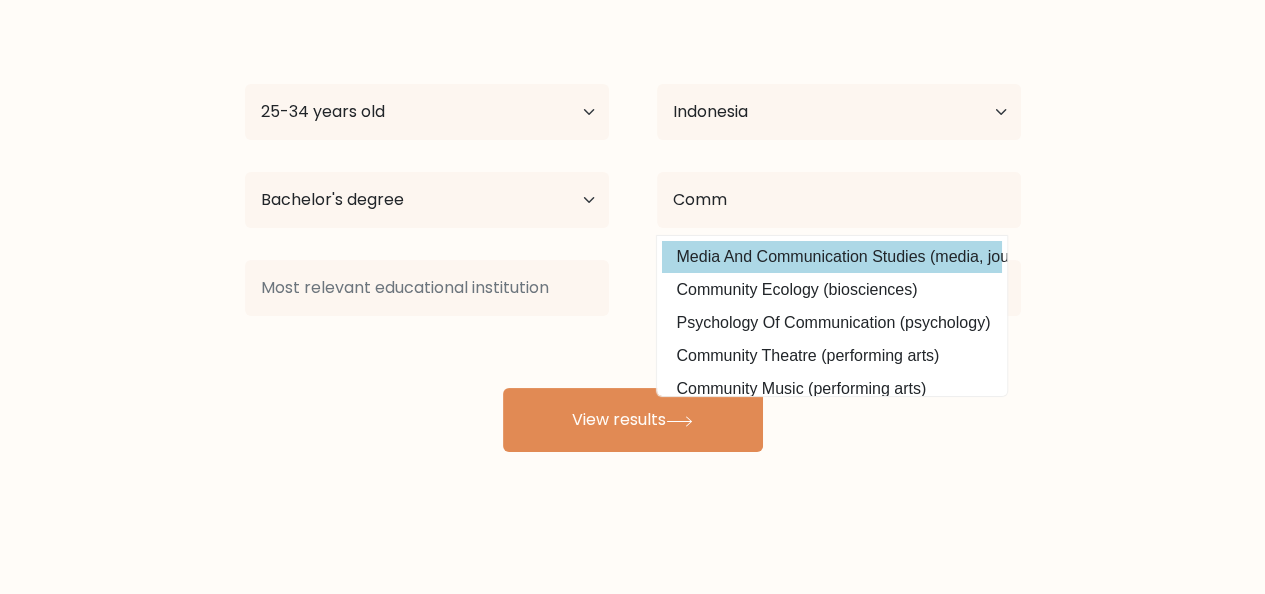 click on "Arman
Maulana
Age
Under 18 years old
18-24 years old
25-34 years old
35-44 years old
45-54 years old
55-64 years old
65 years old and above
Country
Afghanistan
Albania
Algeria
American Samoa
Andorra
Angola
Anguilla
Antarctica
Antigua and Barbuda
Argentina
Armenia
Aruba
Australia
Austria
Azerbaijan
Bahamas
Bahrain
Bangladesh
Barbados
Belarus
Belgium
Belize
Benin
Bermuda
Bhutan
Bolivia
Bonaire, Sint Eustatius and Saba
Bosnia and Herzegovina
Botswana
Bouvet Island
Brazil
Brunei" at bounding box center [633, 232] 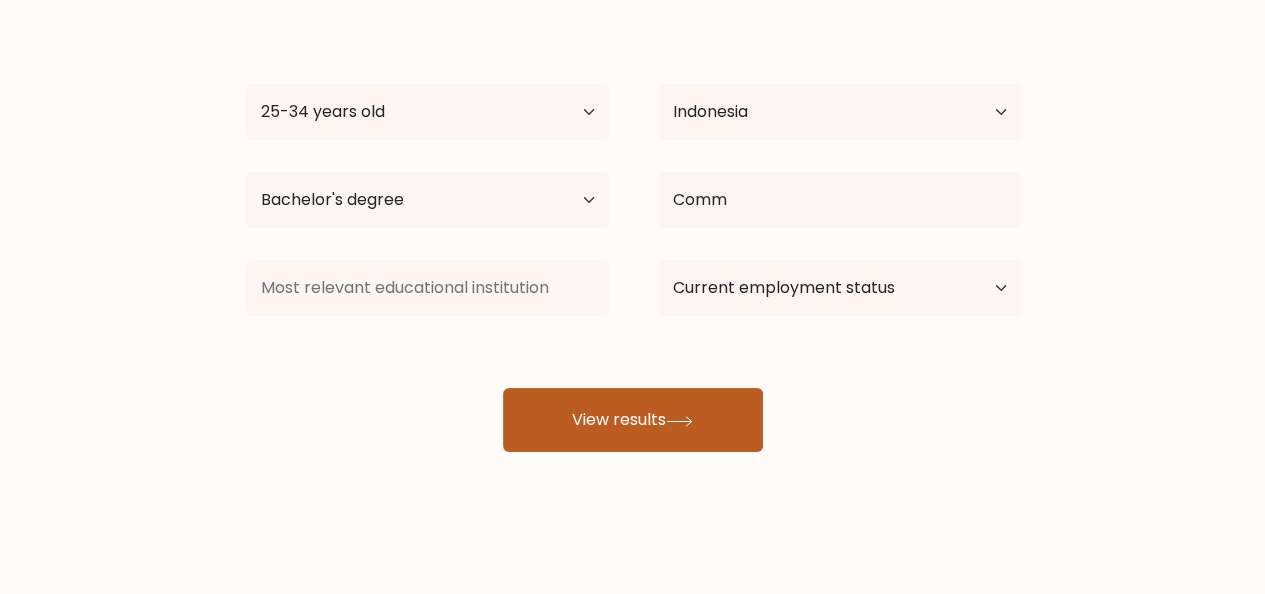 click on "View results" at bounding box center (633, 420) 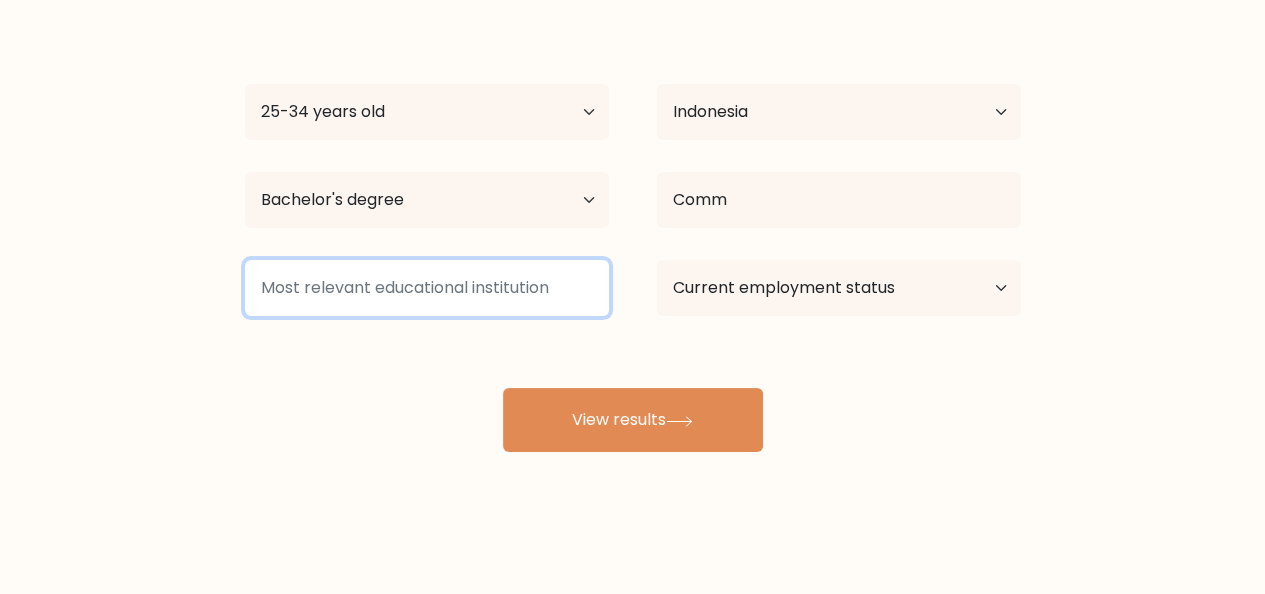 click at bounding box center (427, 288) 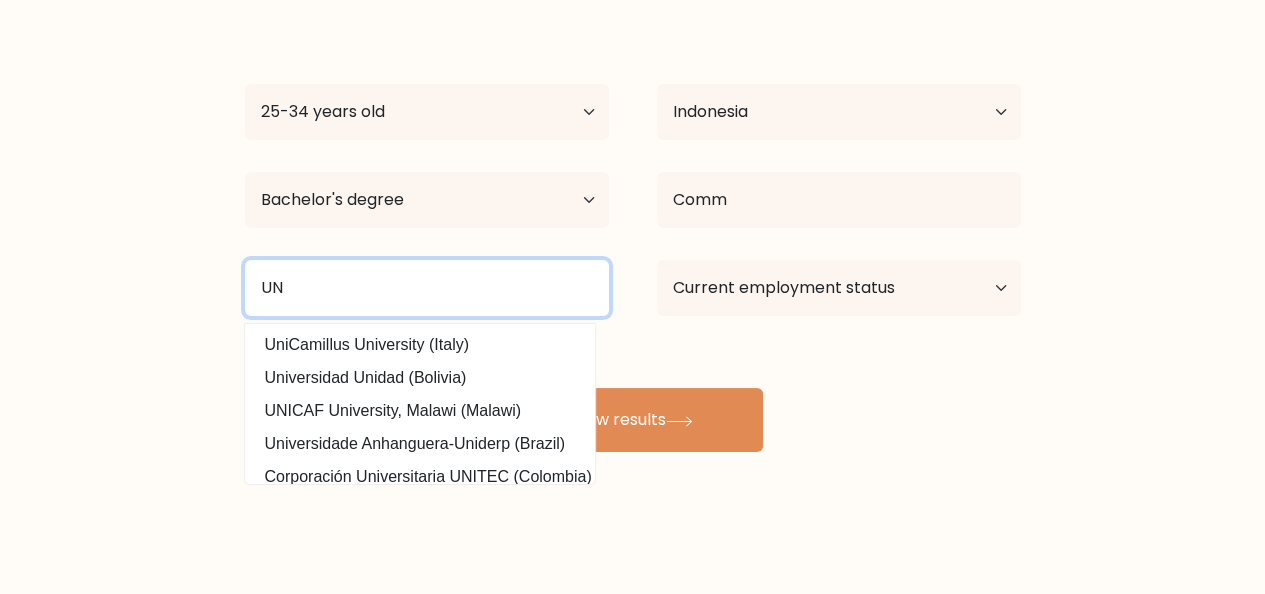 type on "U" 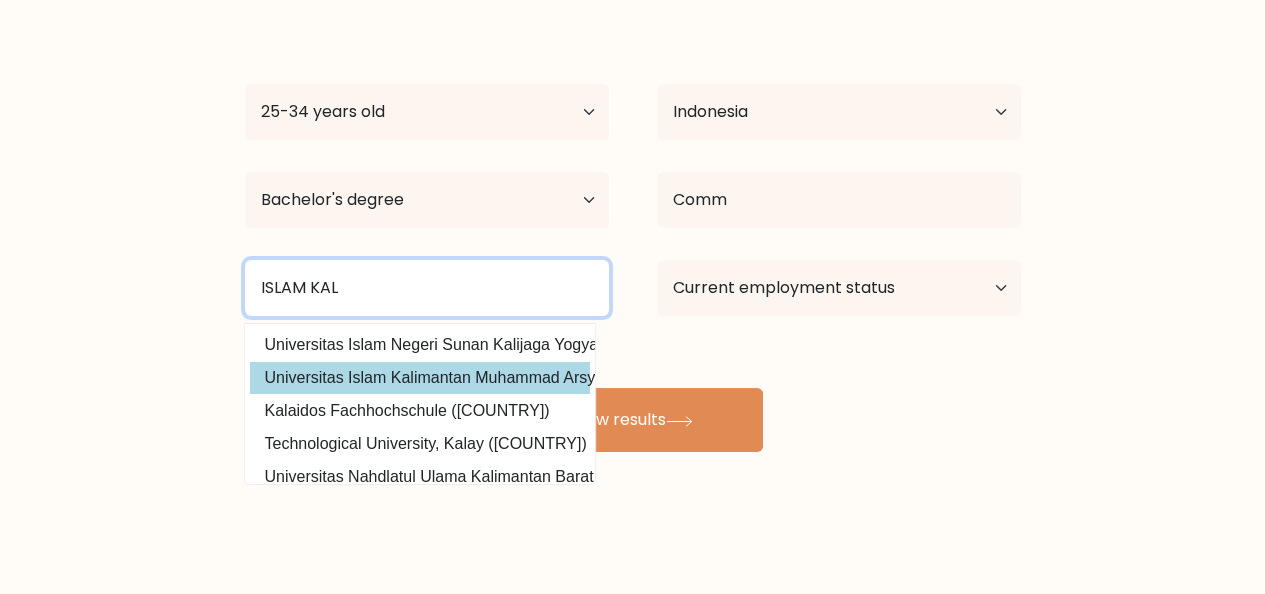 type on "ISLAM KAL" 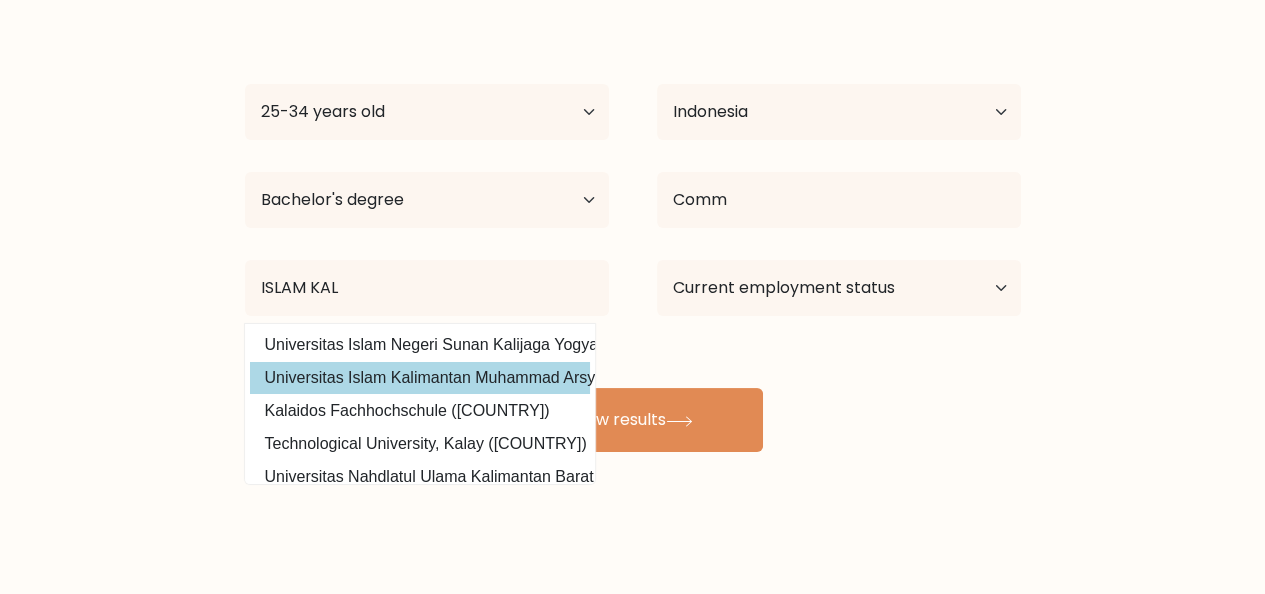 click on "Arman
Maulana
Age
Under 18 years old
18-24 years old
25-34 years old
35-44 years old
45-54 years old
55-64 years old
65 years old and above
Country
Afghanistan
Albania
Algeria
American Samoa
Andorra
Angola
Anguilla
Antarctica
Antigua and Barbuda
Argentina
Armenia
Aruba
Australia
Austria
Azerbaijan
Bahamas
Bahrain
Bangladesh
Barbados
Belarus
Belgium
Belize
Benin
Bermuda
Bhutan
Bolivia
Bonaire, Sint Eustatius and Saba
Bosnia and Herzegovina
Botswana
Bouvet Island
Brazil
Brunei" at bounding box center [633, 232] 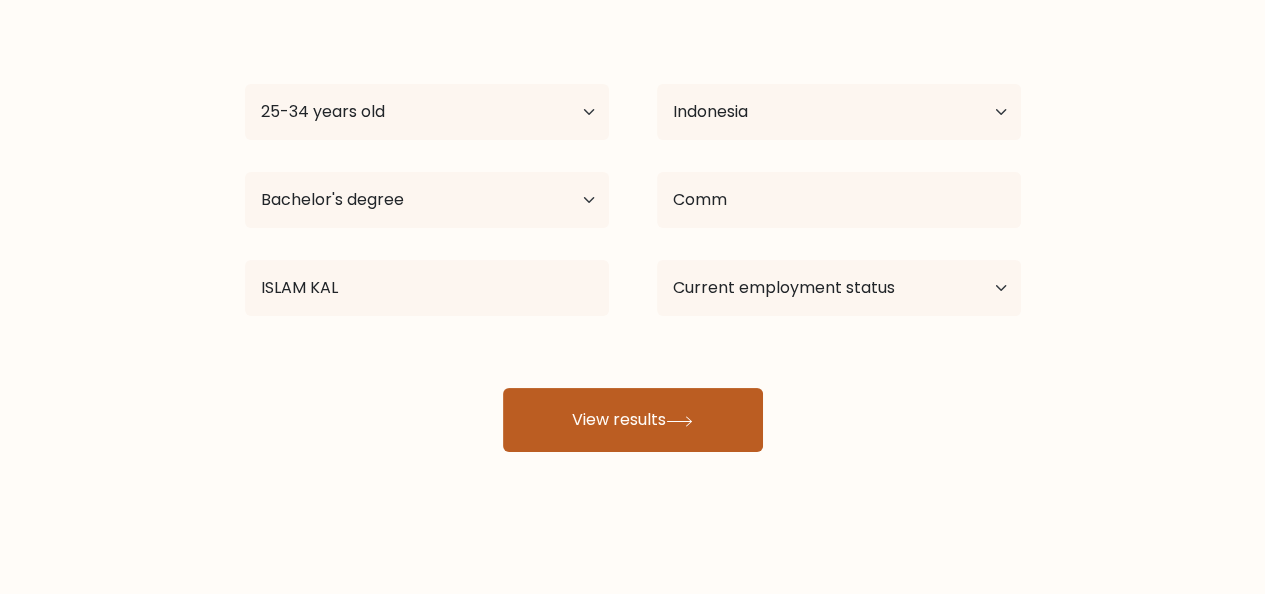 click on "View results" at bounding box center [633, 420] 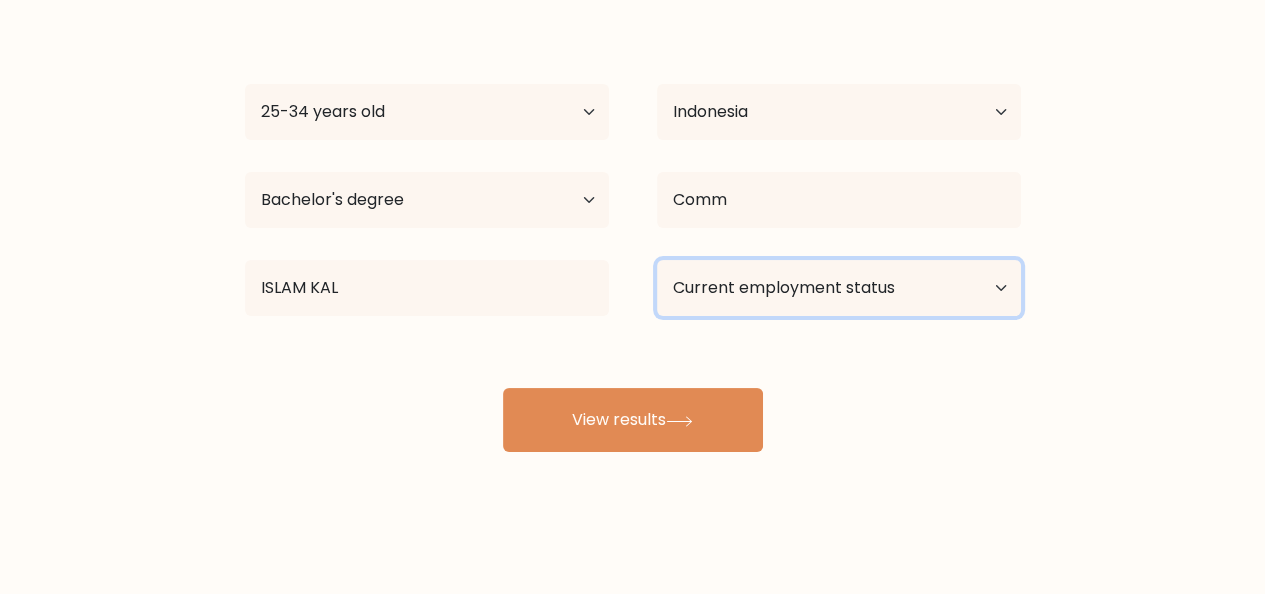 click on "Current employment status
Employed
Student
Retired
Other / prefer not to answer" at bounding box center (839, 288) 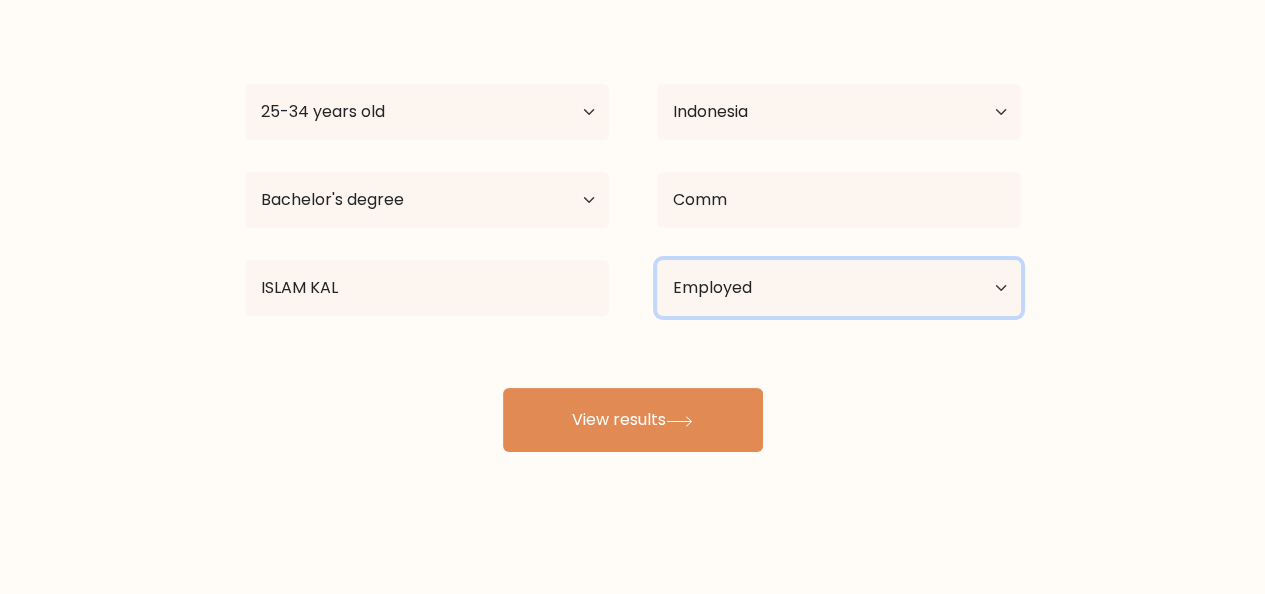 click on "Current employment status
Employed
Student
Retired
Other / prefer not to answer" at bounding box center [839, 288] 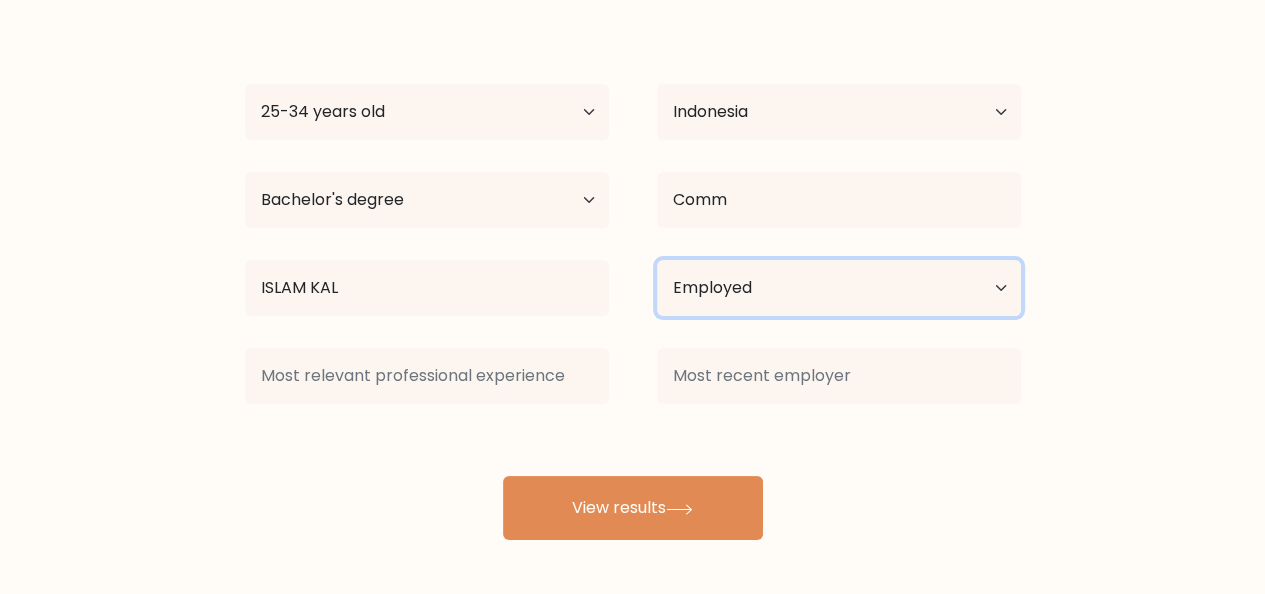 click on "Current employment status
Employed
Student
Retired
Other / prefer not to answer" at bounding box center (839, 288) 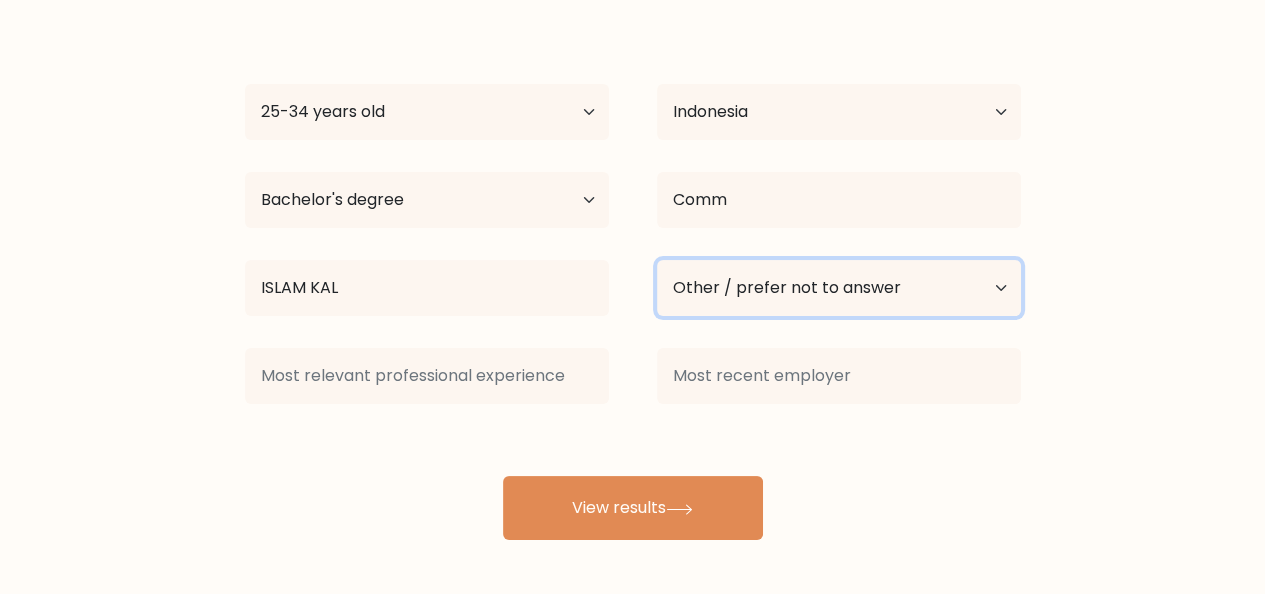 click on "Current employment status
Employed
Student
Retired
Other / prefer not to answer" at bounding box center (839, 288) 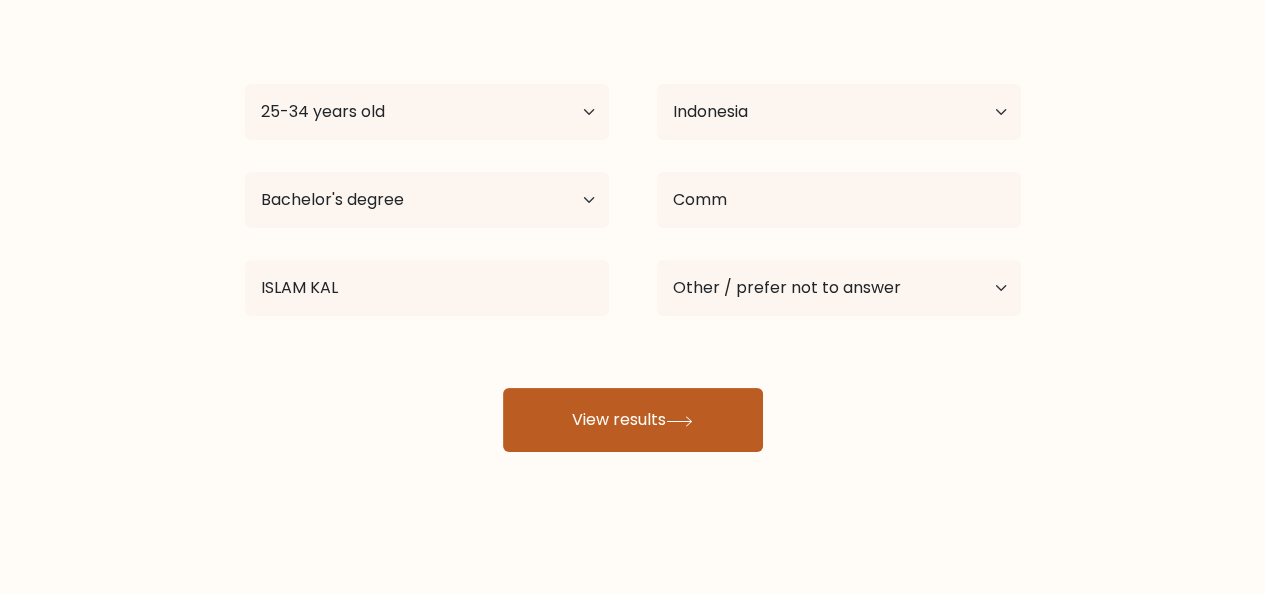 click on "View results" at bounding box center (633, 420) 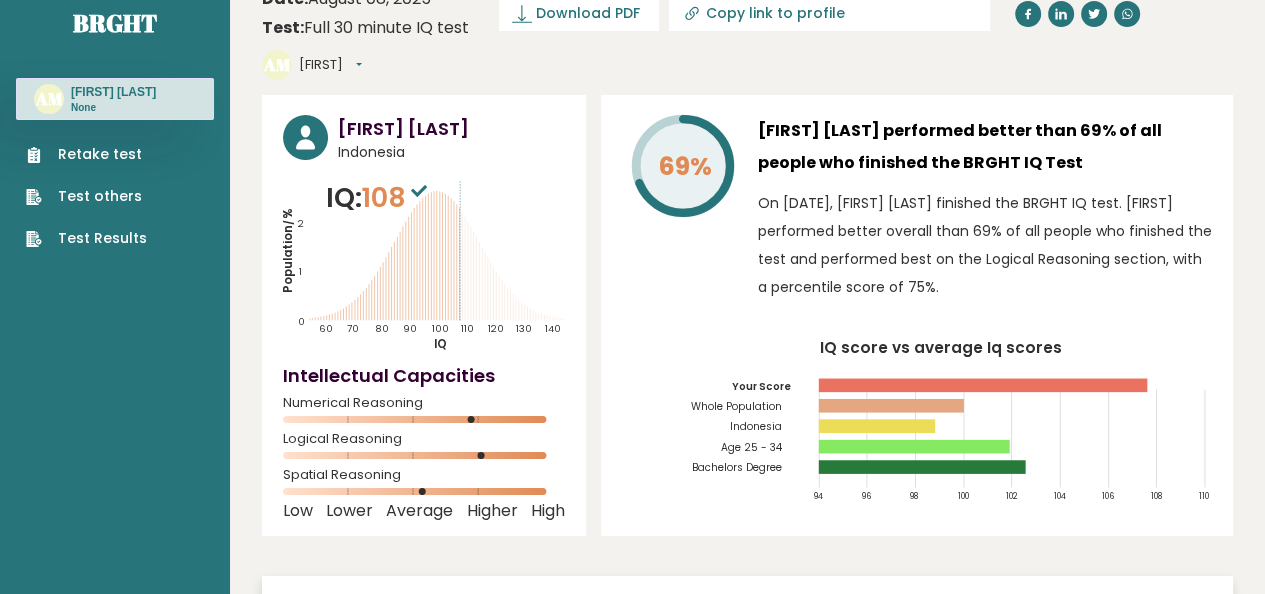 scroll, scrollTop: 0, scrollLeft: 0, axis: both 